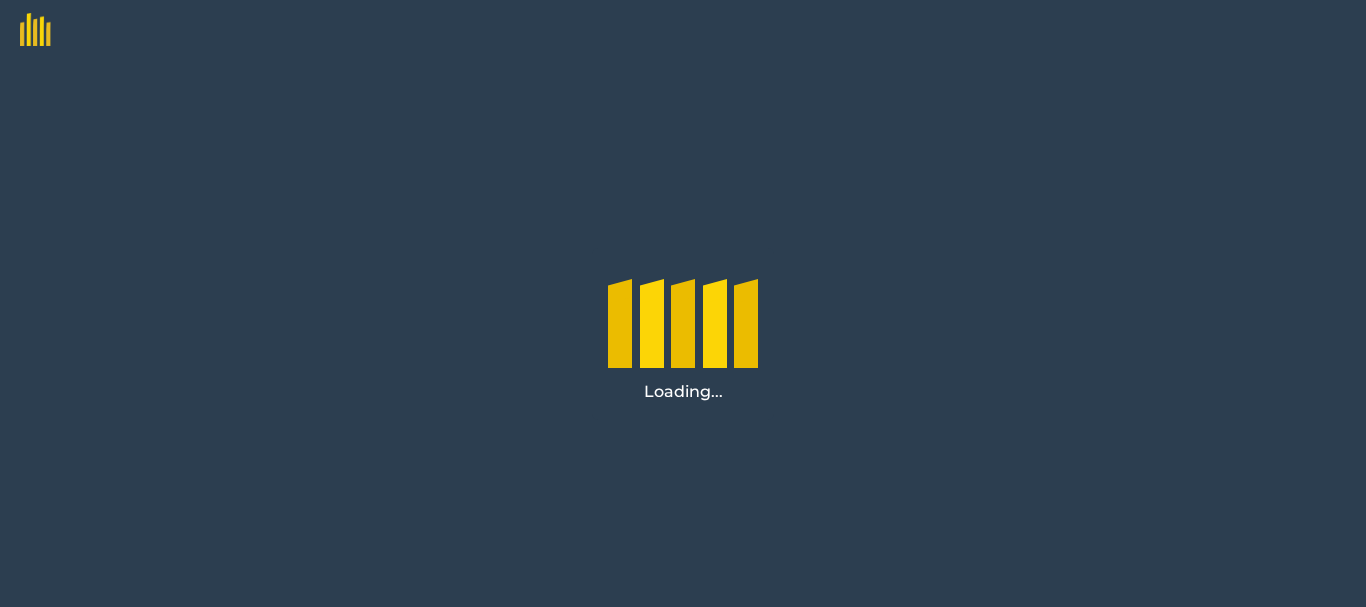scroll, scrollTop: 0, scrollLeft: 0, axis: both 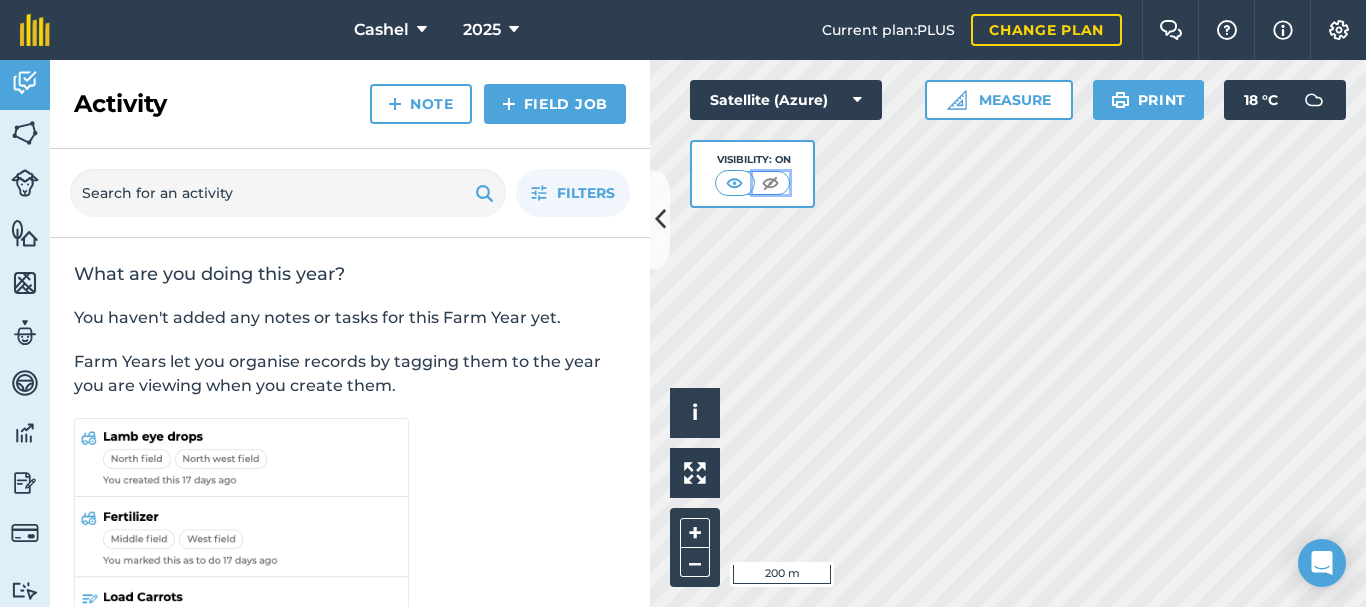 click at bounding box center [770, 183] 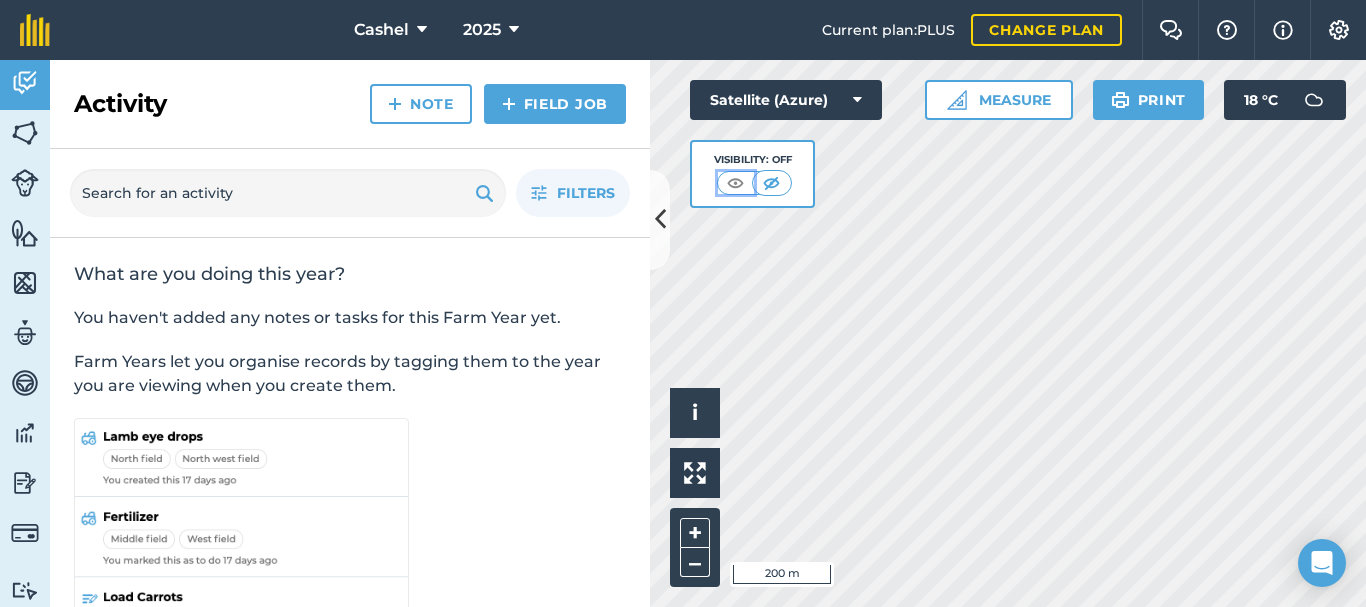 click at bounding box center [735, 183] 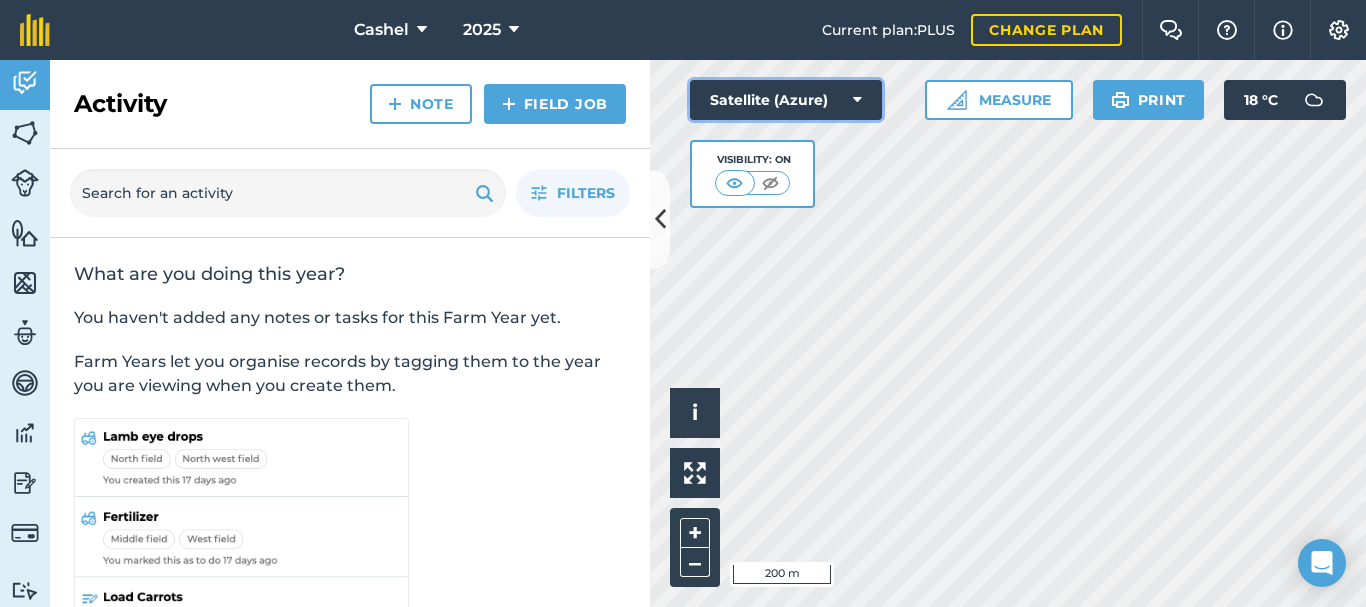 click on "Satellite (Azure)" at bounding box center (786, 100) 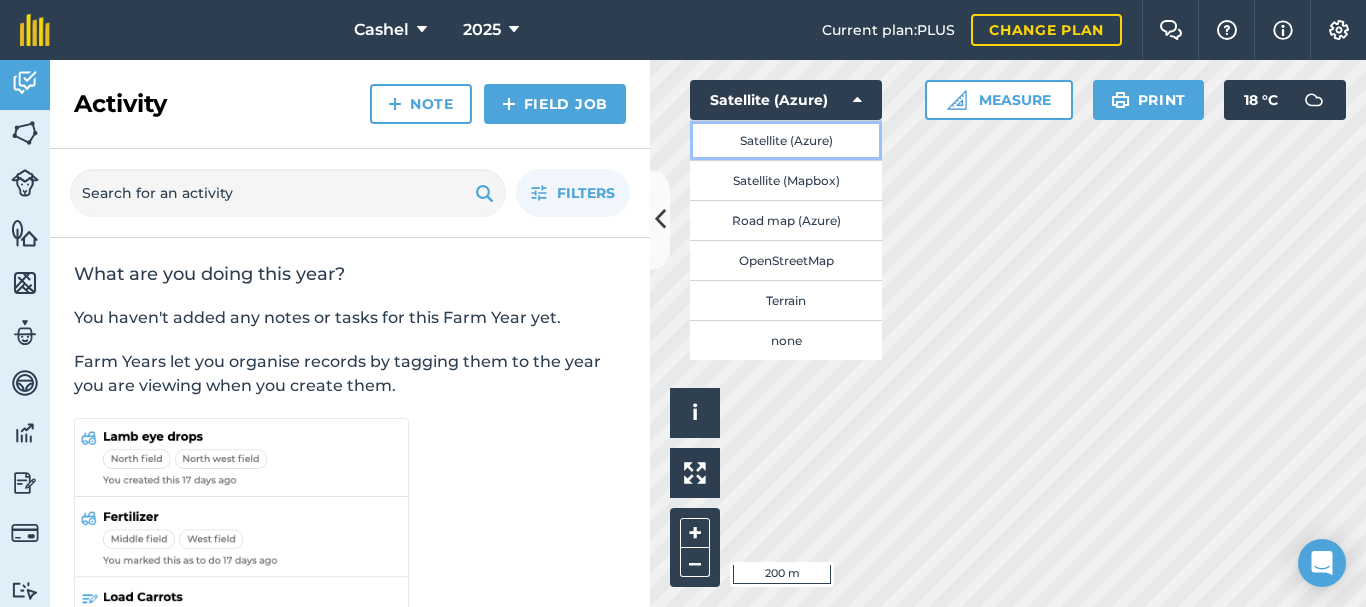 click on "Satellite (Azure)" at bounding box center (786, 140) 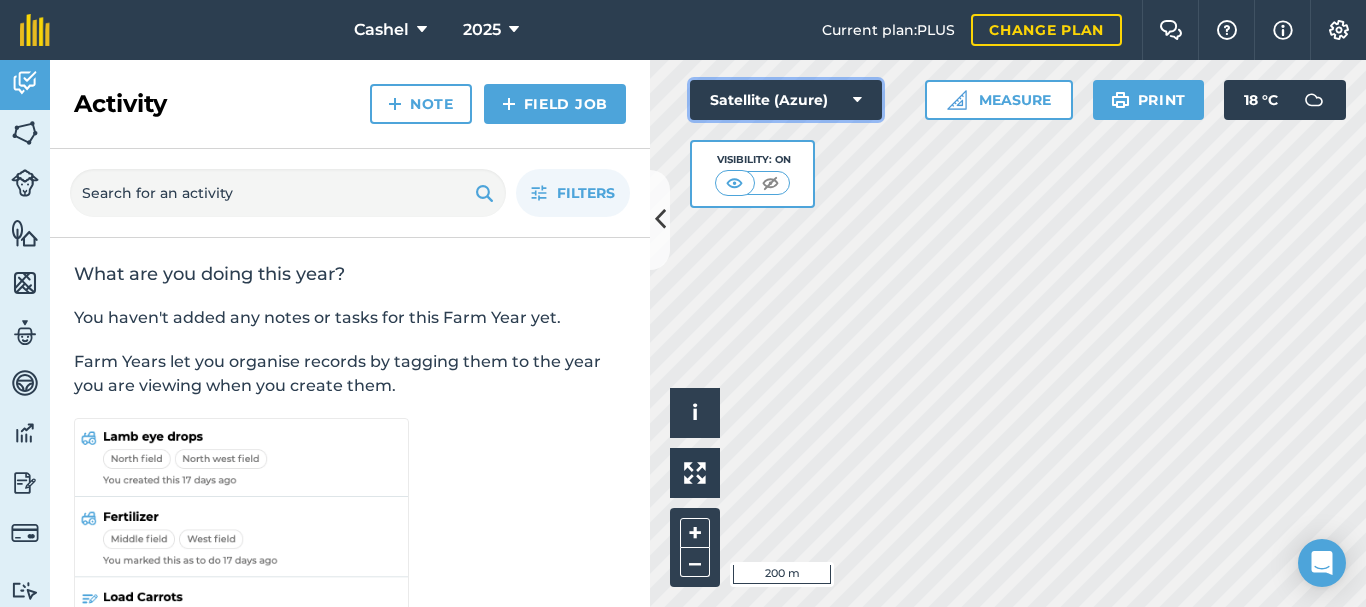 click on "Satellite (Azure)" at bounding box center [786, 100] 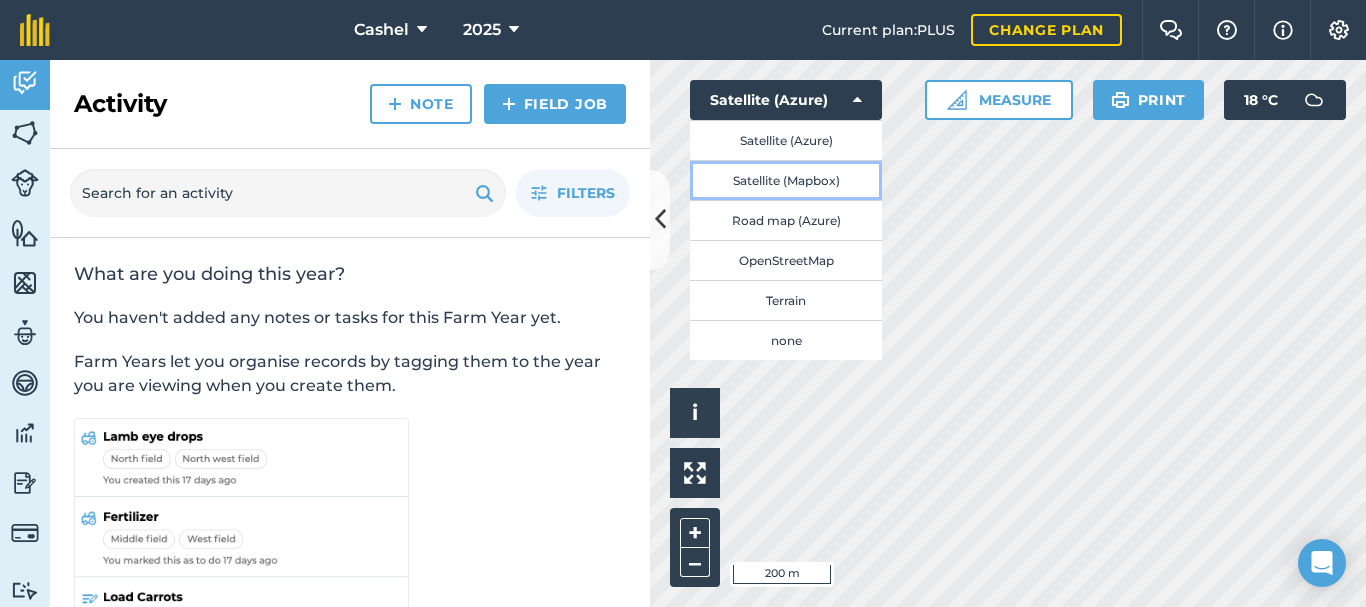 click on "Satellite (Mapbox)" at bounding box center (786, 180) 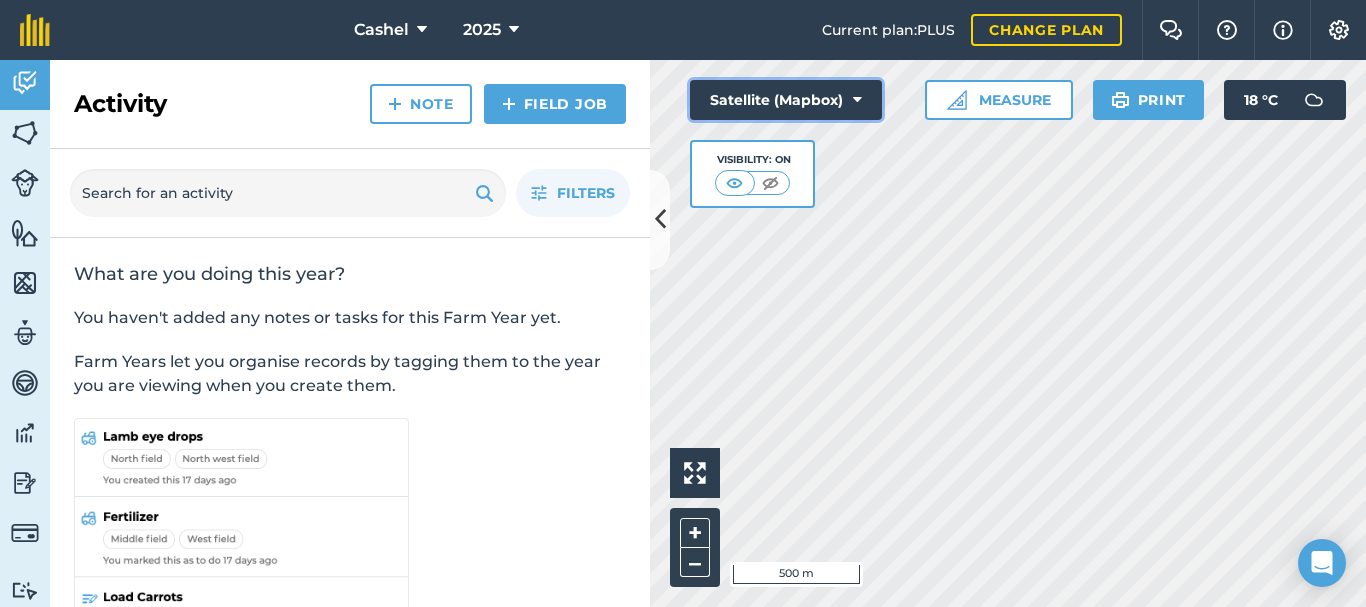 click on "Satellite (Mapbox)" at bounding box center (786, 100) 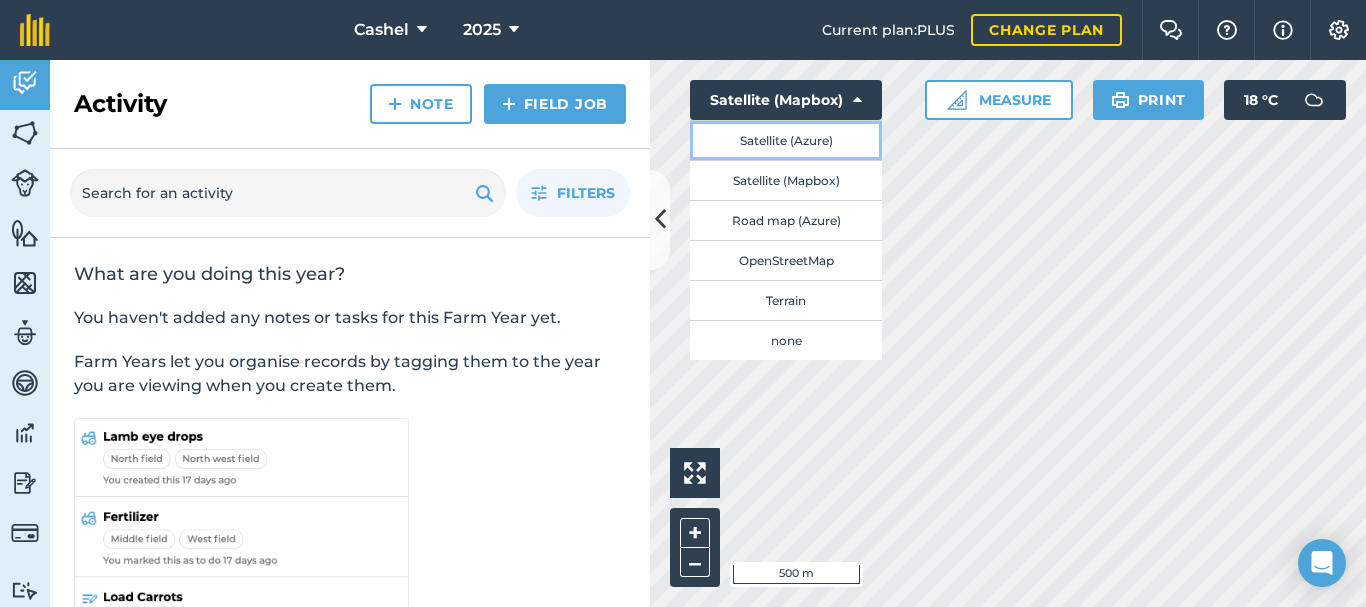 click on "Satellite (Azure)" at bounding box center [786, 140] 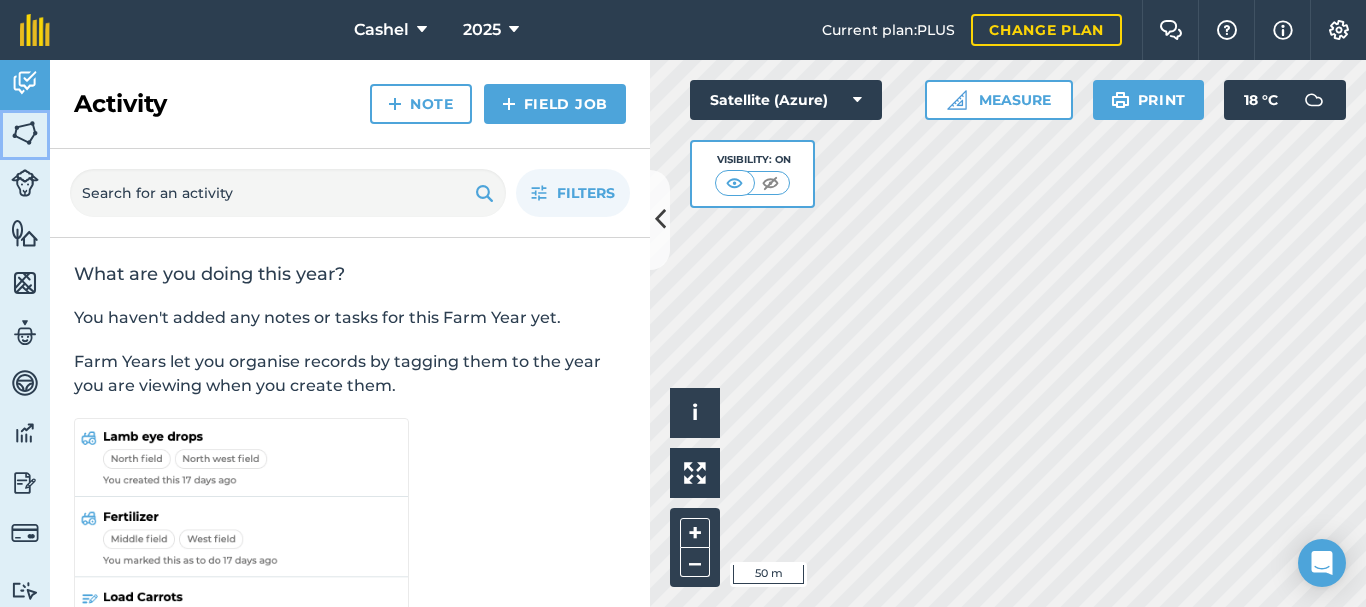 click at bounding box center [25, 133] 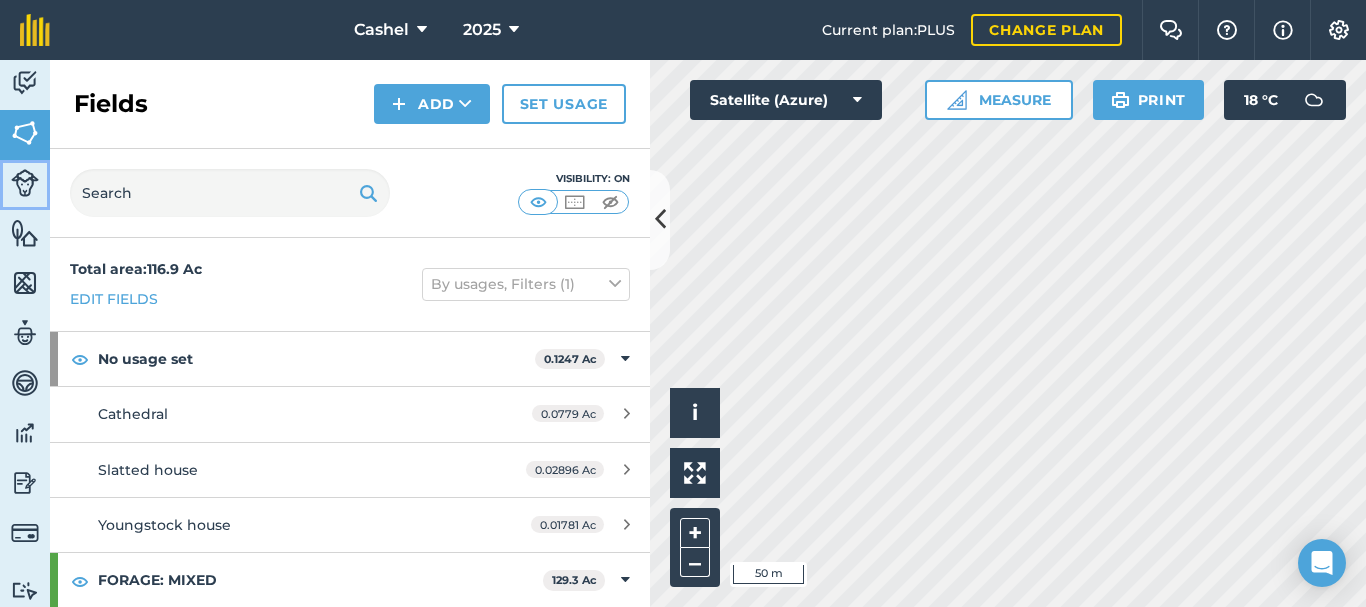 click at bounding box center [25, 183] 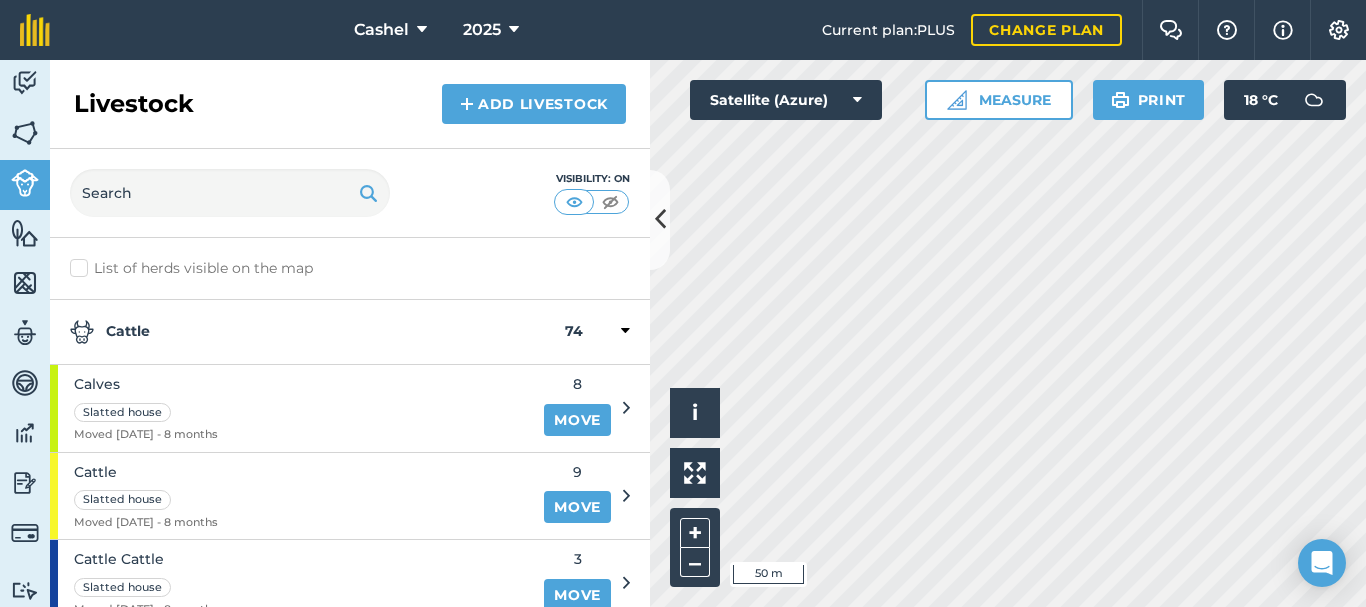 drag, startPoint x: 609, startPoint y: 409, endPoint x: 417, endPoint y: 0, distance: 451.82407 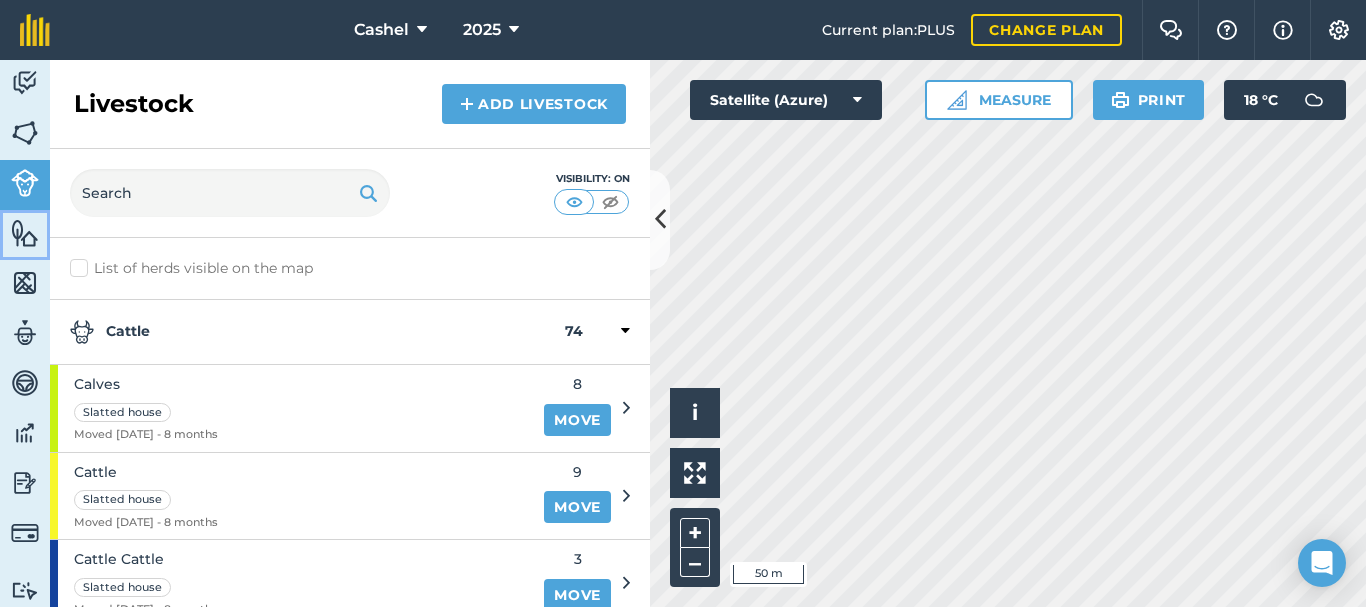 click on "Features" at bounding box center [25, 235] 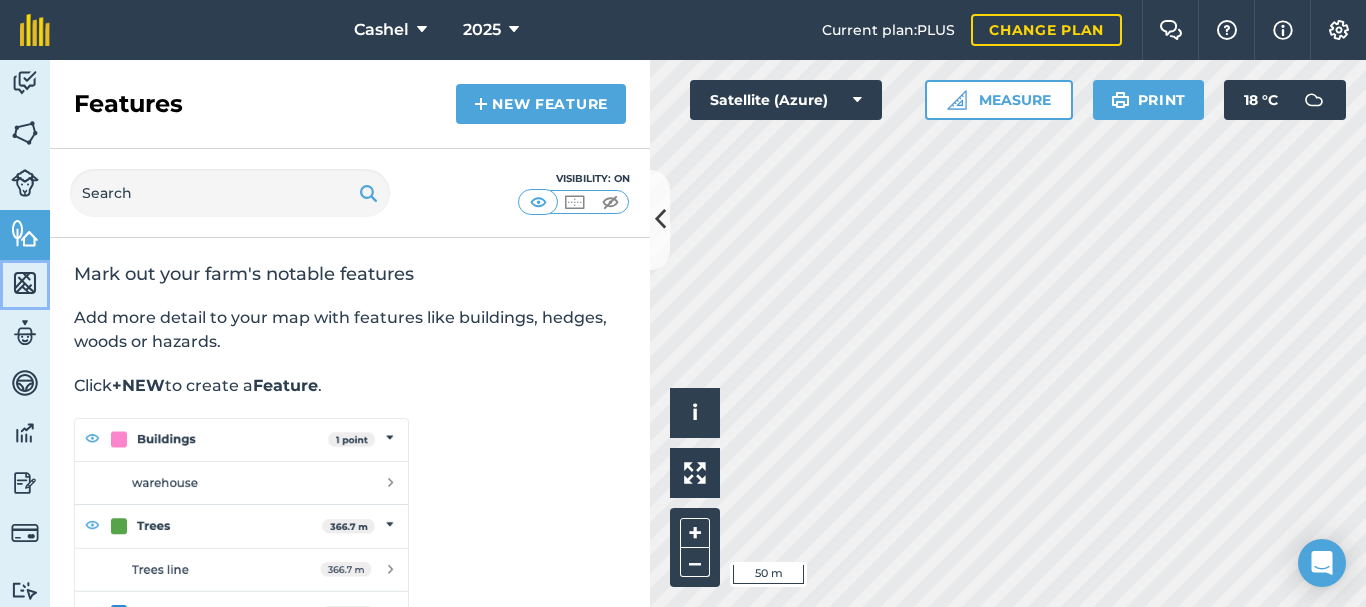 click at bounding box center (25, 283) 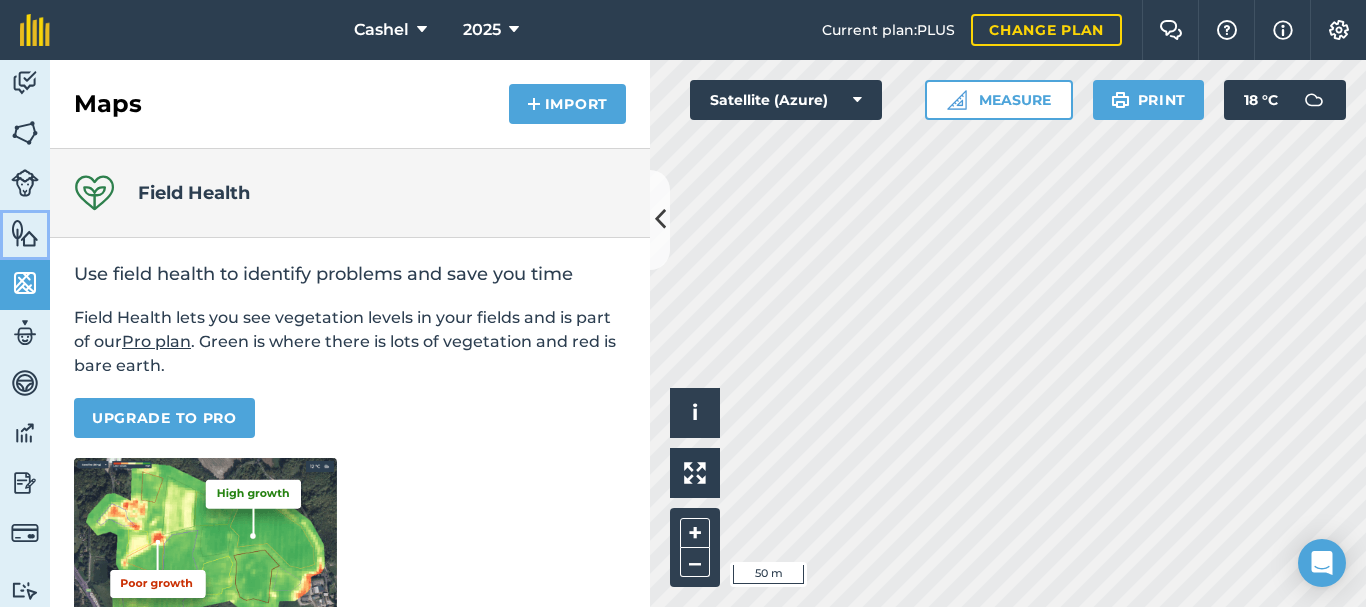 drag, startPoint x: 22, startPoint y: 229, endPoint x: 36, endPoint y: 242, distance: 19.104973 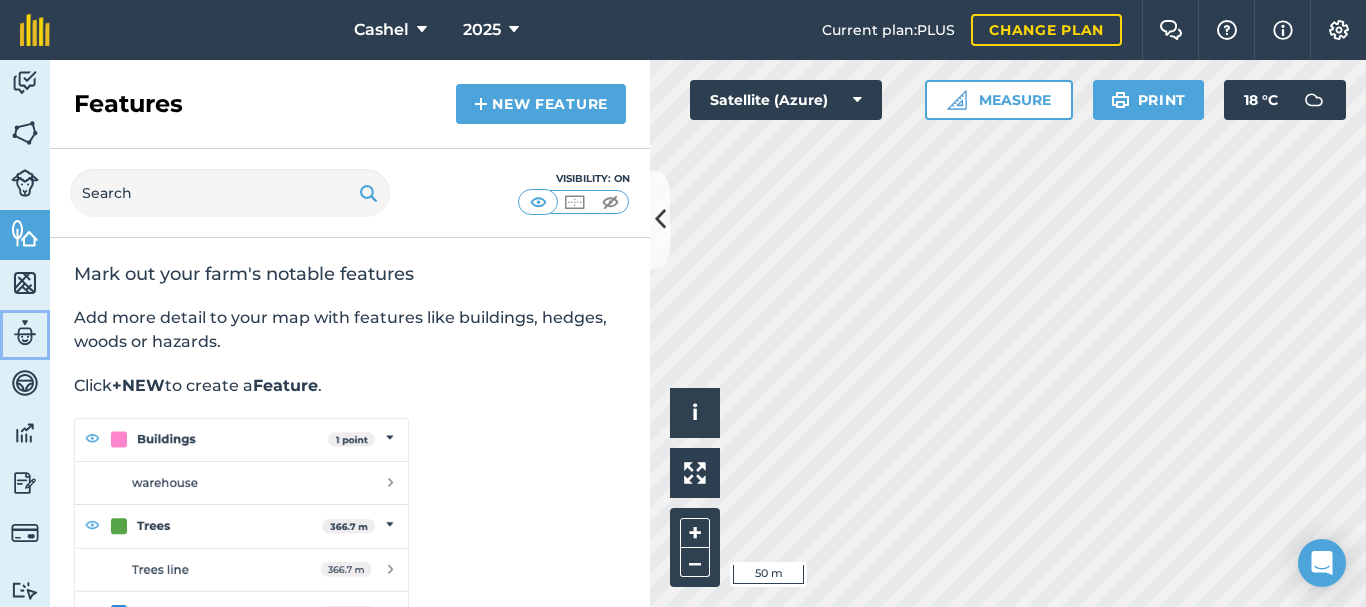click at bounding box center (25, 333) 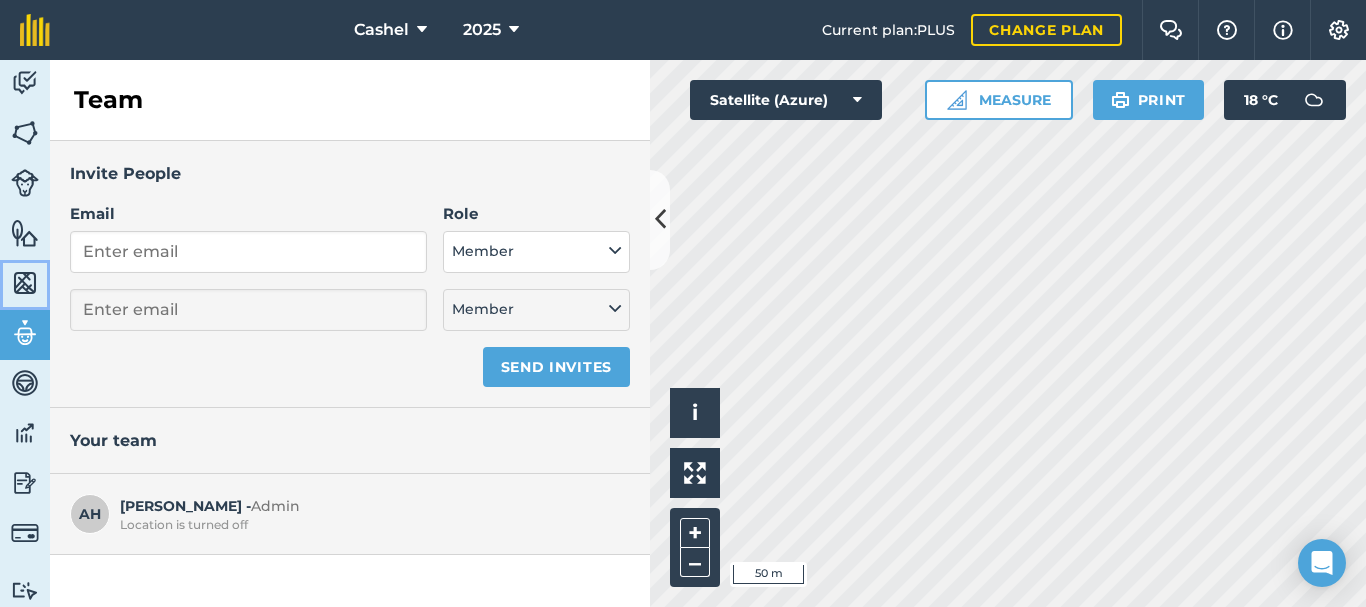 click at bounding box center (25, 283) 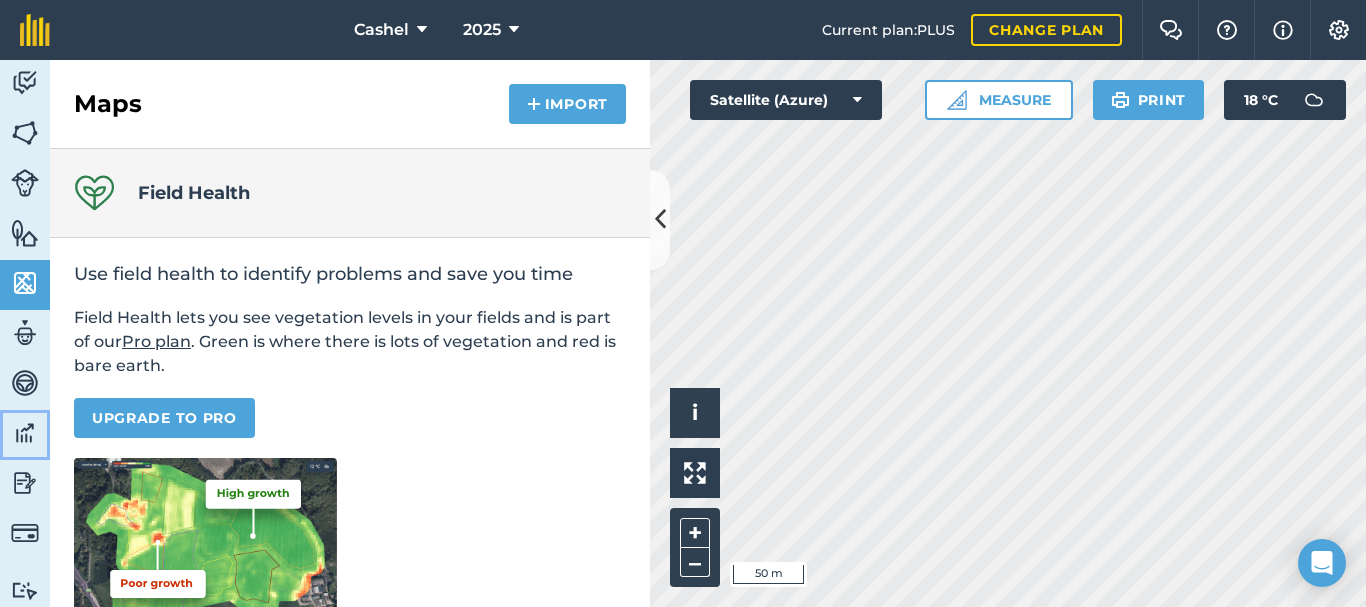 click at bounding box center (25, 433) 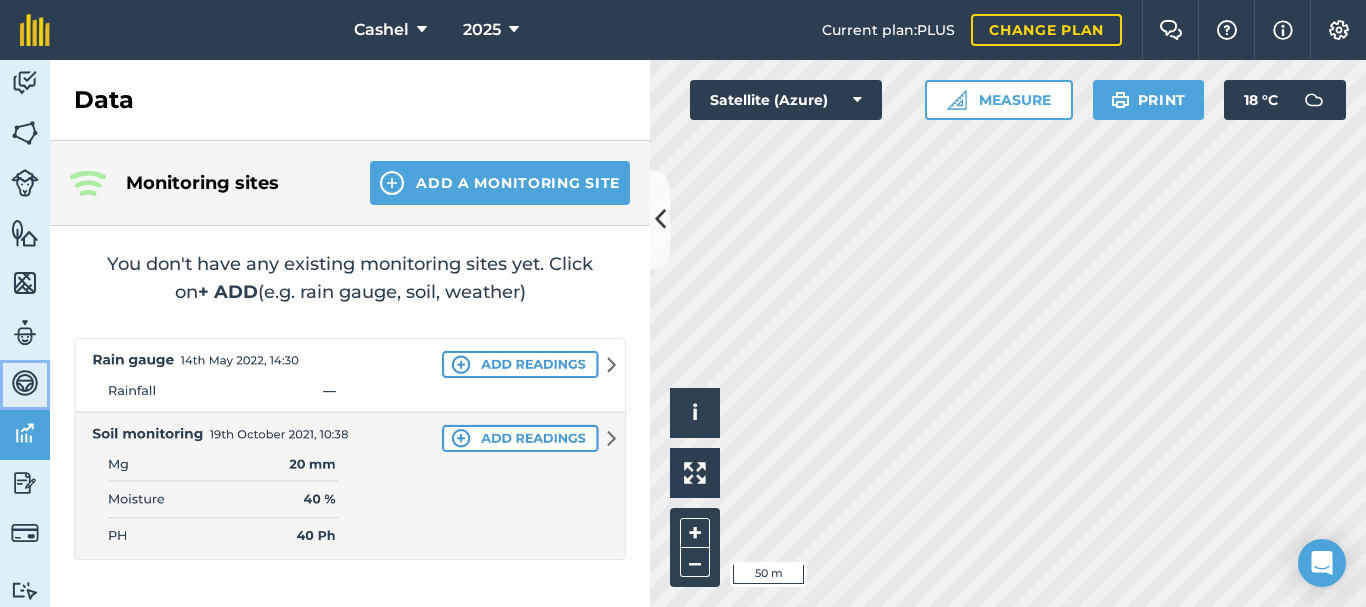 click at bounding box center [25, 383] 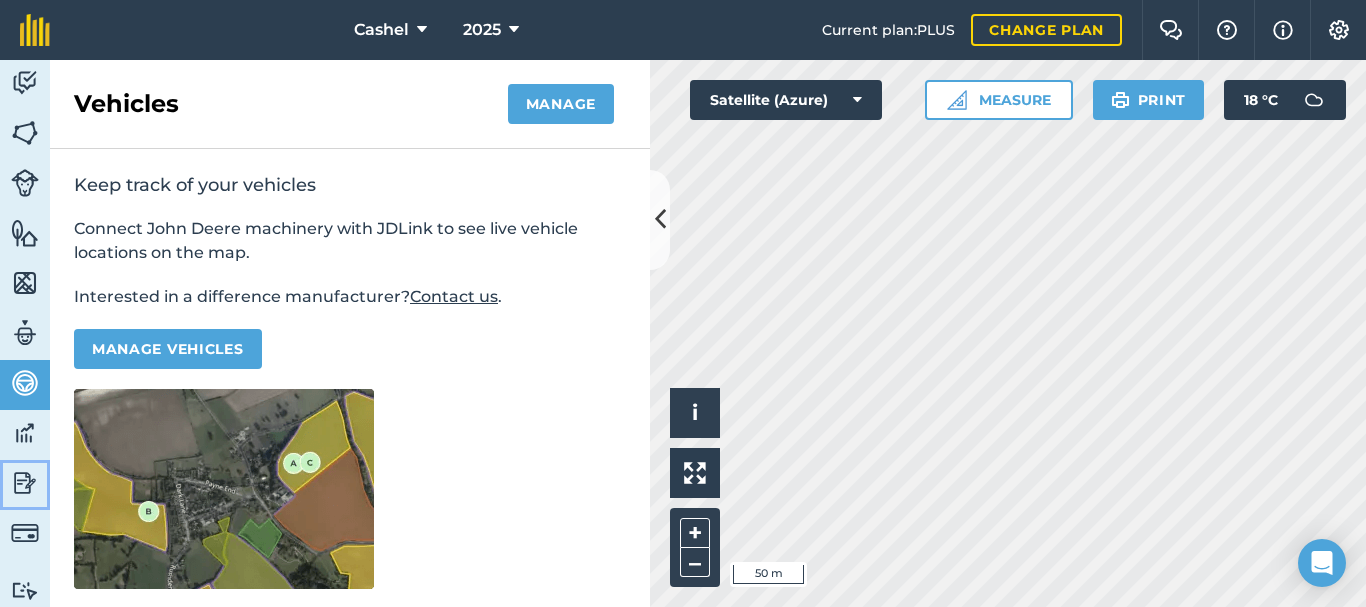 click at bounding box center [25, 483] 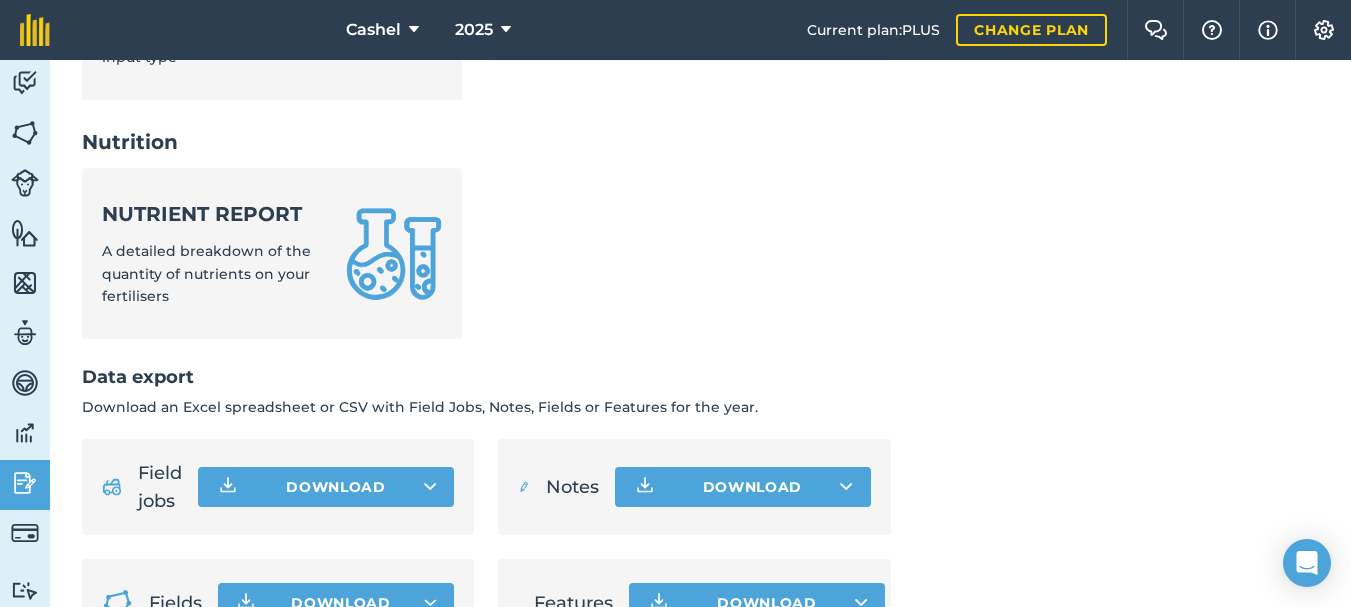 scroll, scrollTop: 1072, scrollLeft: 0, axis: vertical 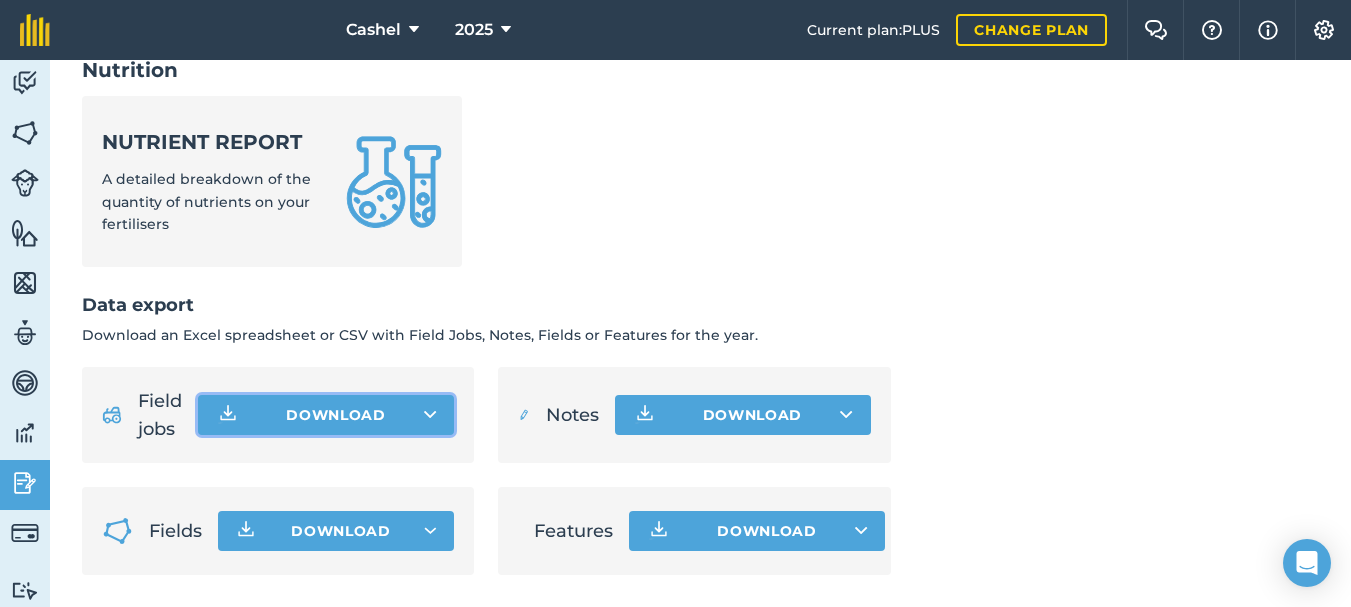 click on "Download" at bounding box center (326, 415) 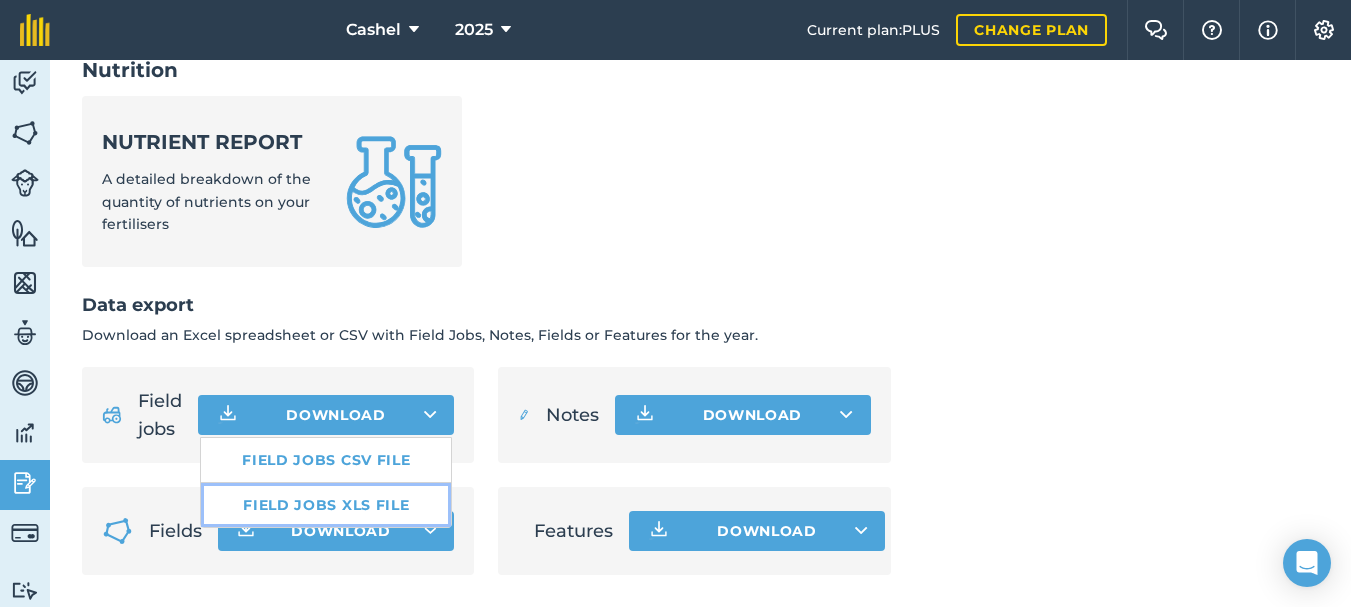 click on "Field jobs XLS file" at bounding box center [326, 505] 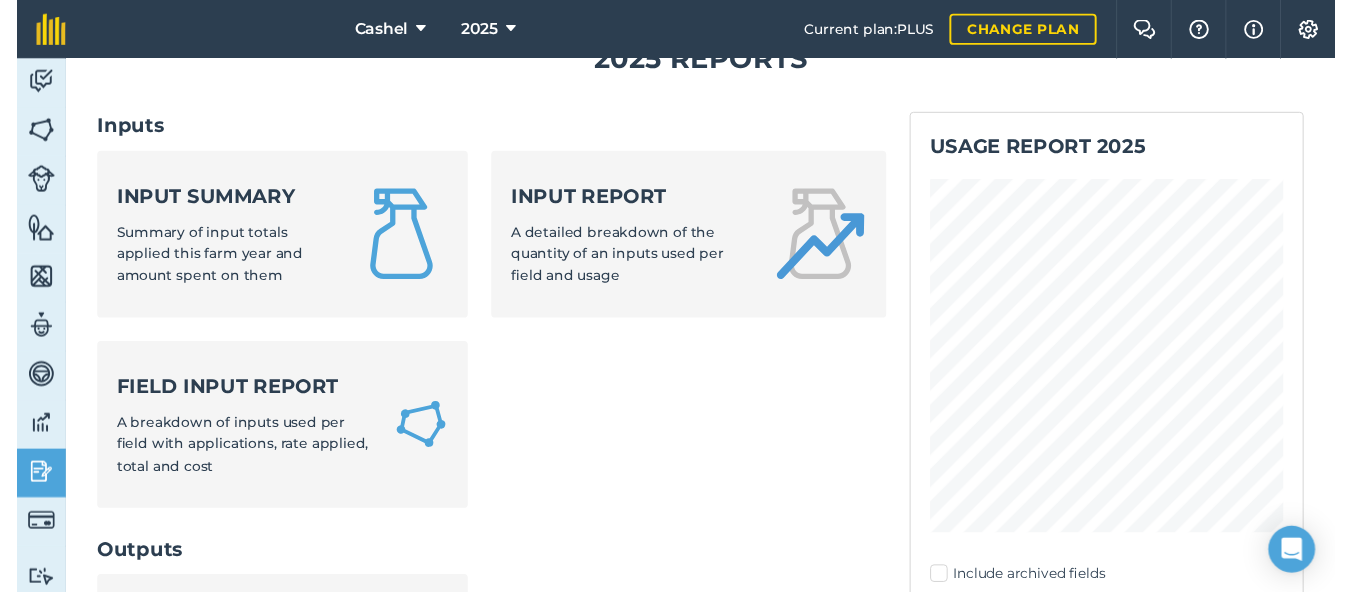 scroll, scrollTop: 72, scrollLeft: 0, axis: vertical 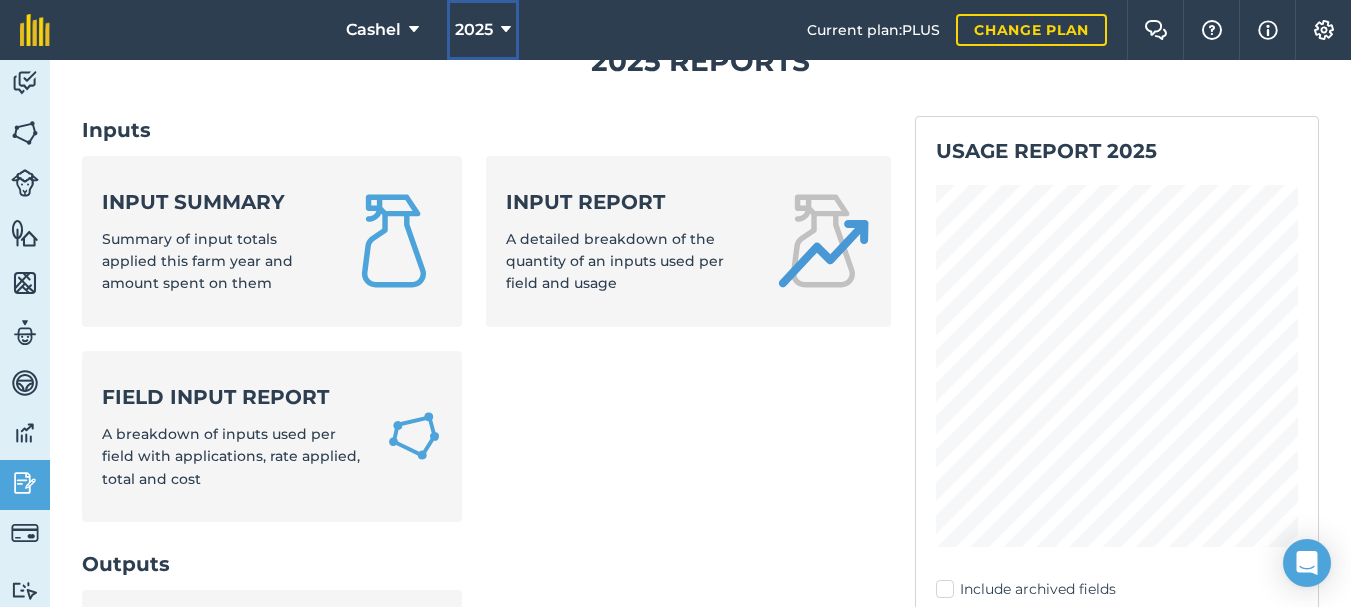click on "2025" at bounding box center (474, 30) 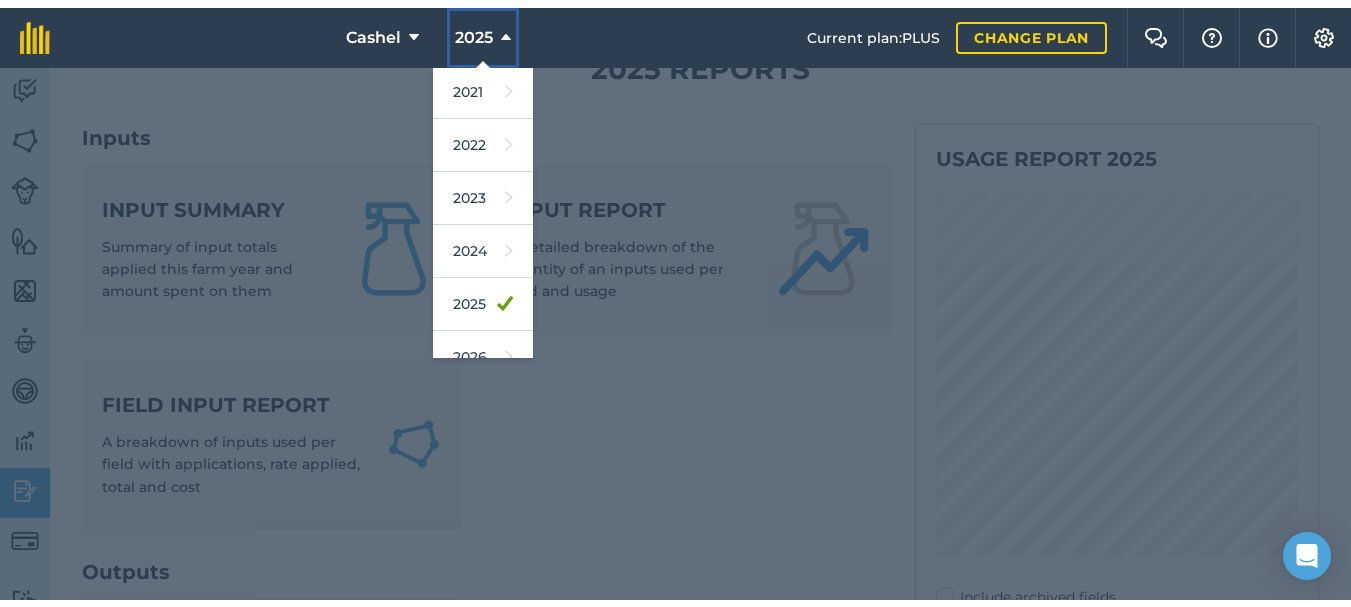 scroll, scrollTop: 240, scrollLeft: 0, axis: vertical 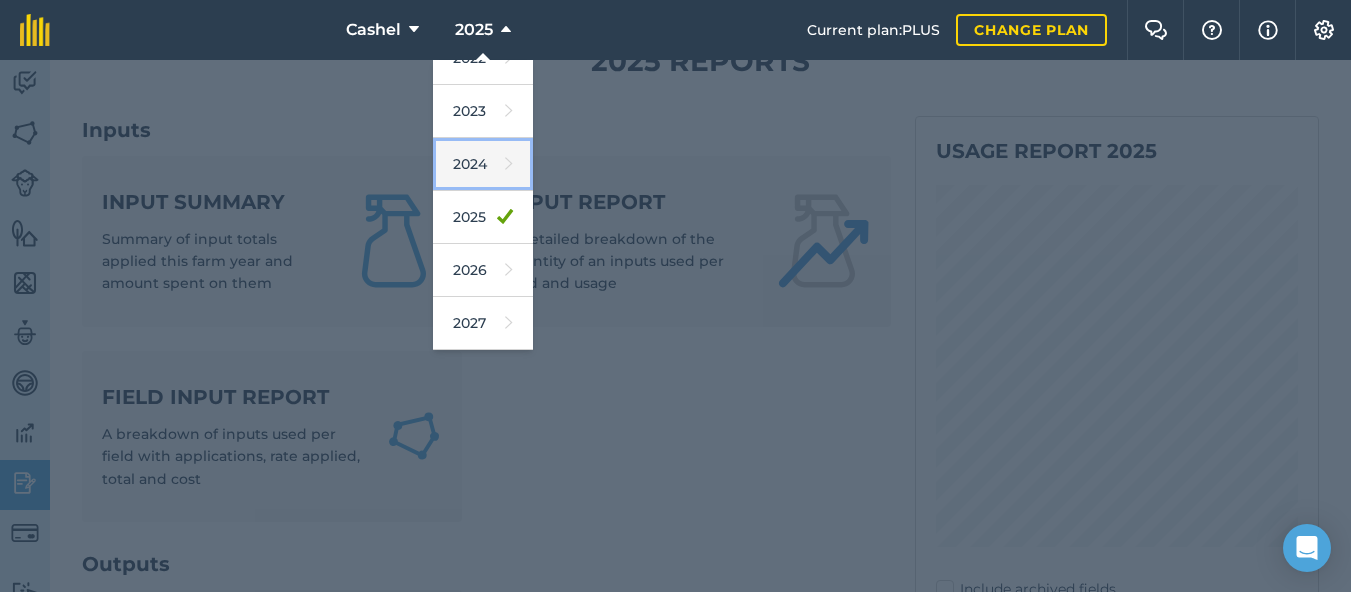 click on "2024" at bounding box center (483, 164) 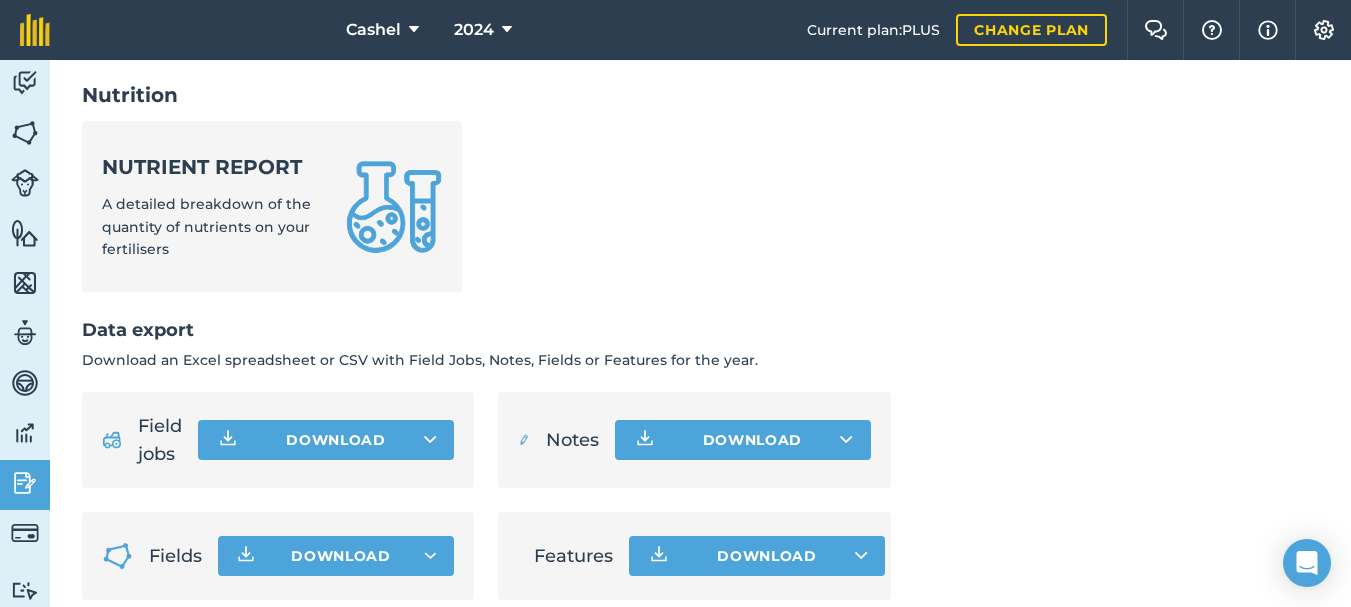 scroll, scrollTop: 1072, scrollLeft: 0, axis: vertical 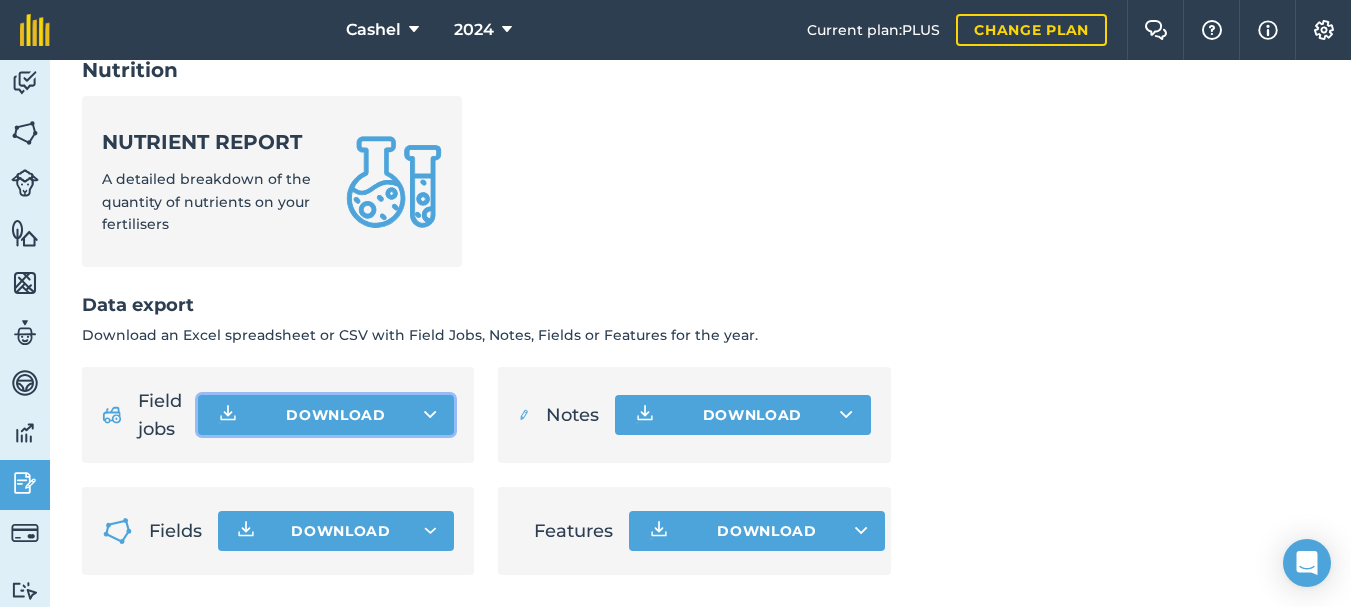 click on "Download" at bounding box center (326, 415) 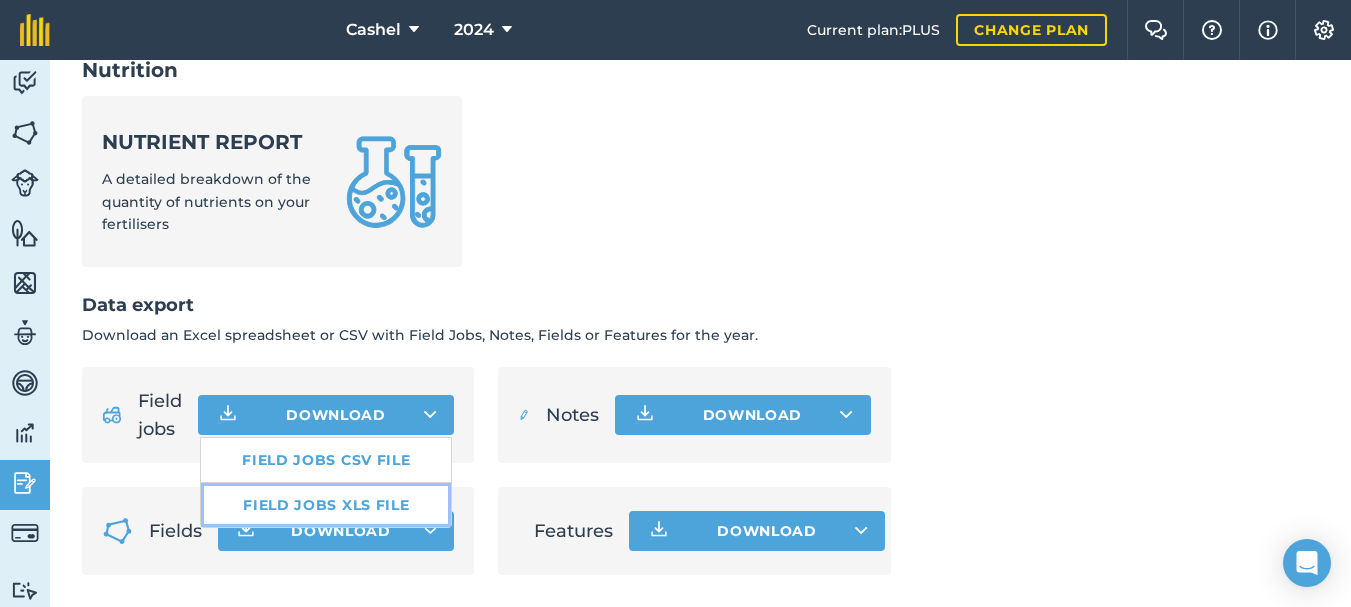 click on "Field jobs XLS file" at bounding box center [326, 505] 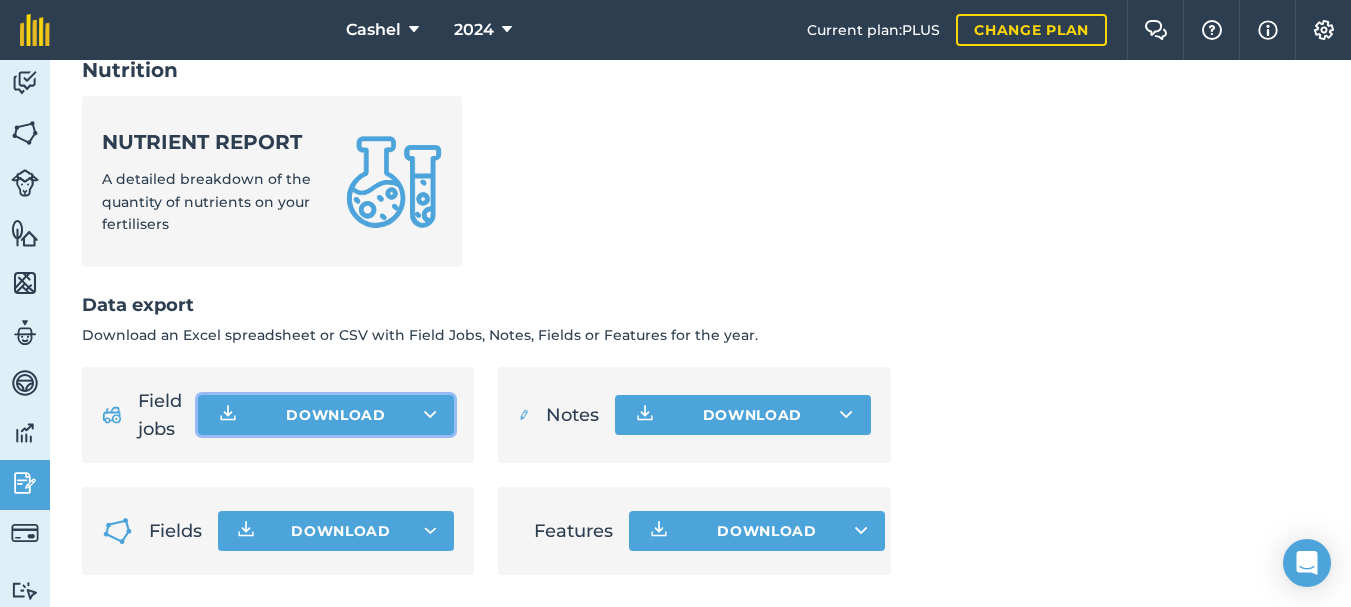 click on "Download" at bounding box center (326, 415) 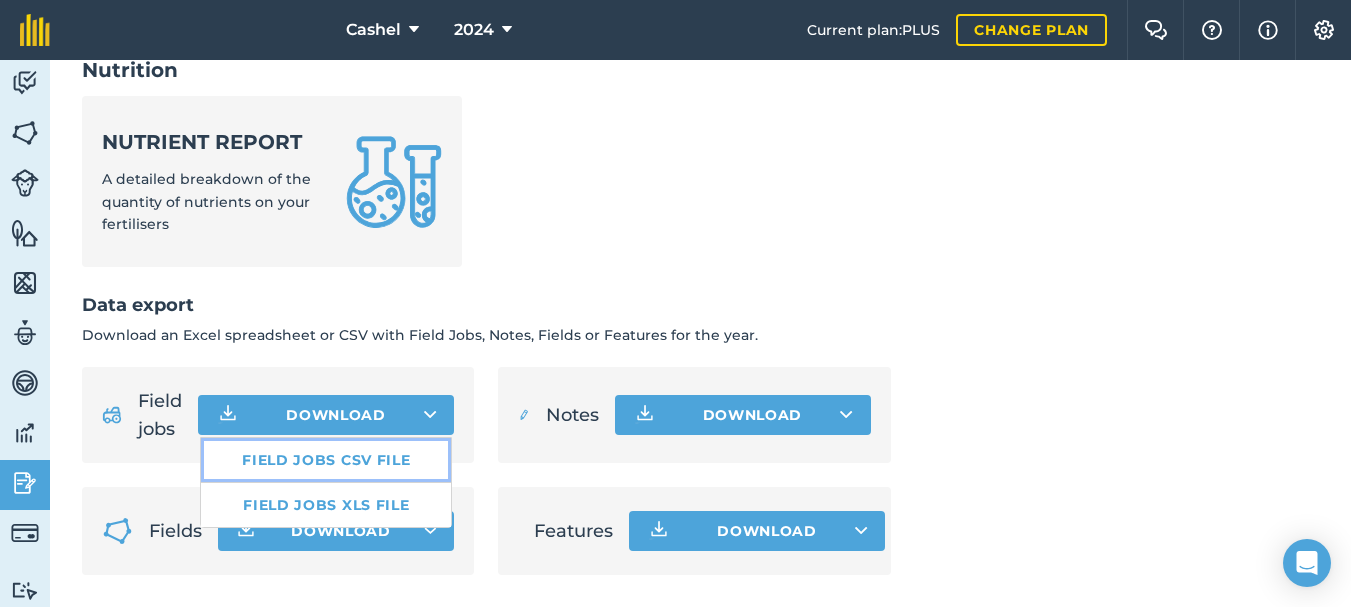 click on "Field jobs CSV file" at bounding box center (326, 460) 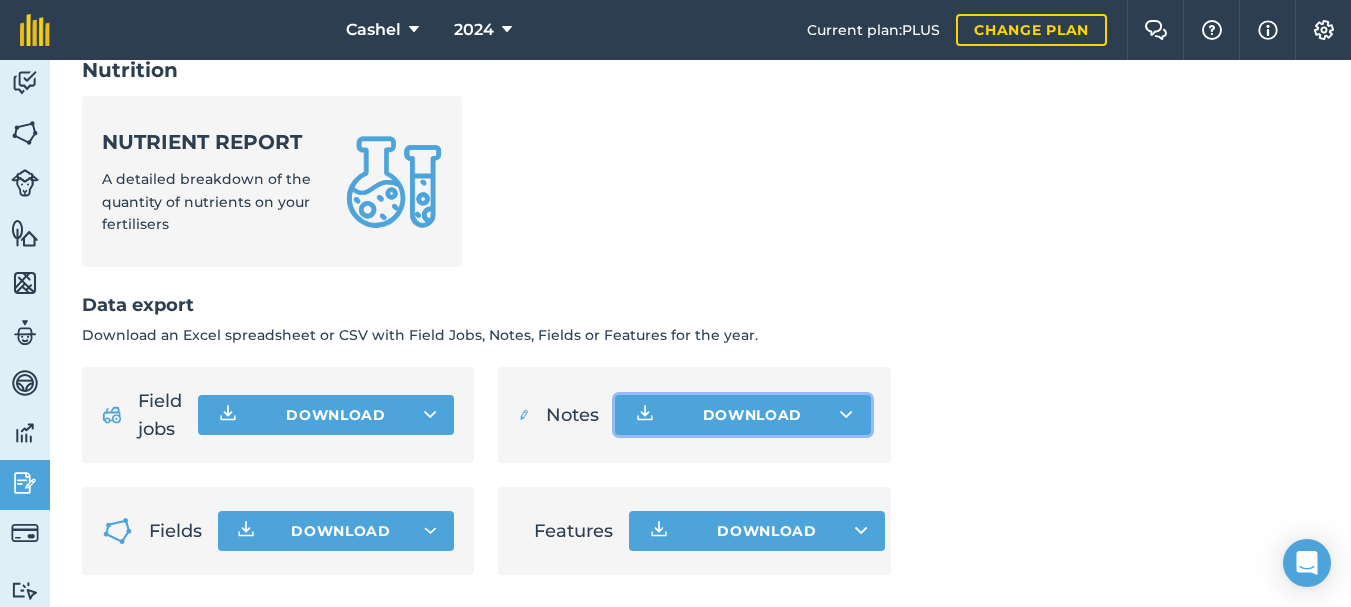 click at bounding box center [846, 415] 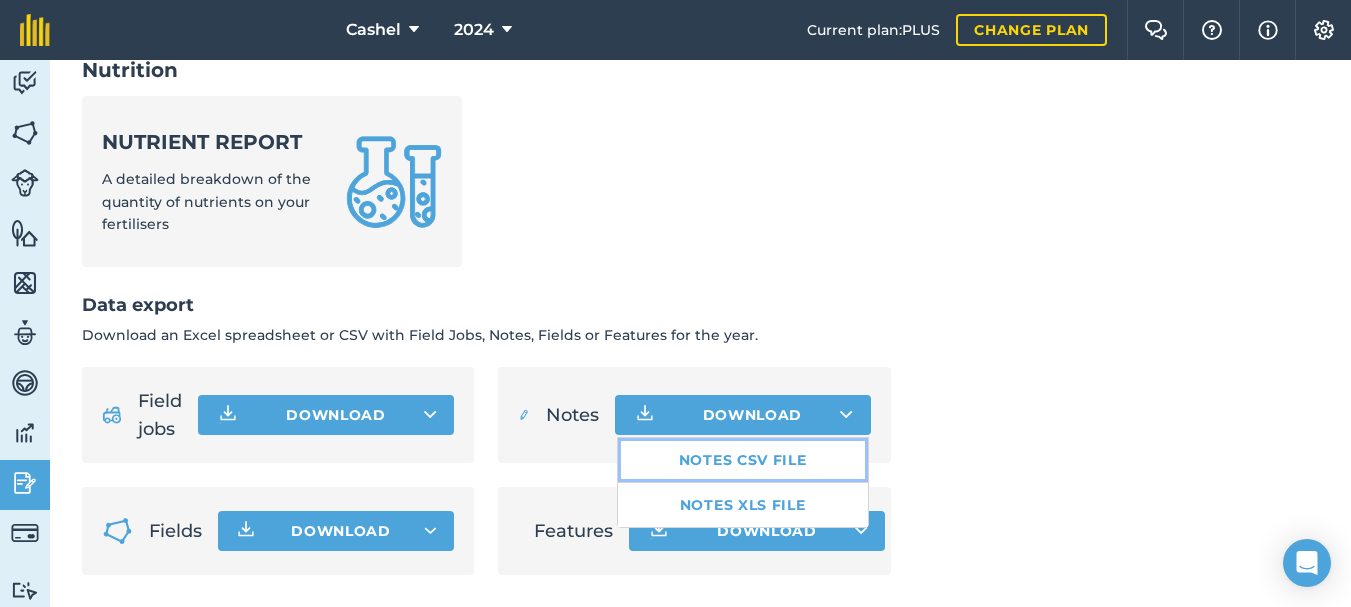 click on "Notes CSV file" at bounding box center (743, 460) 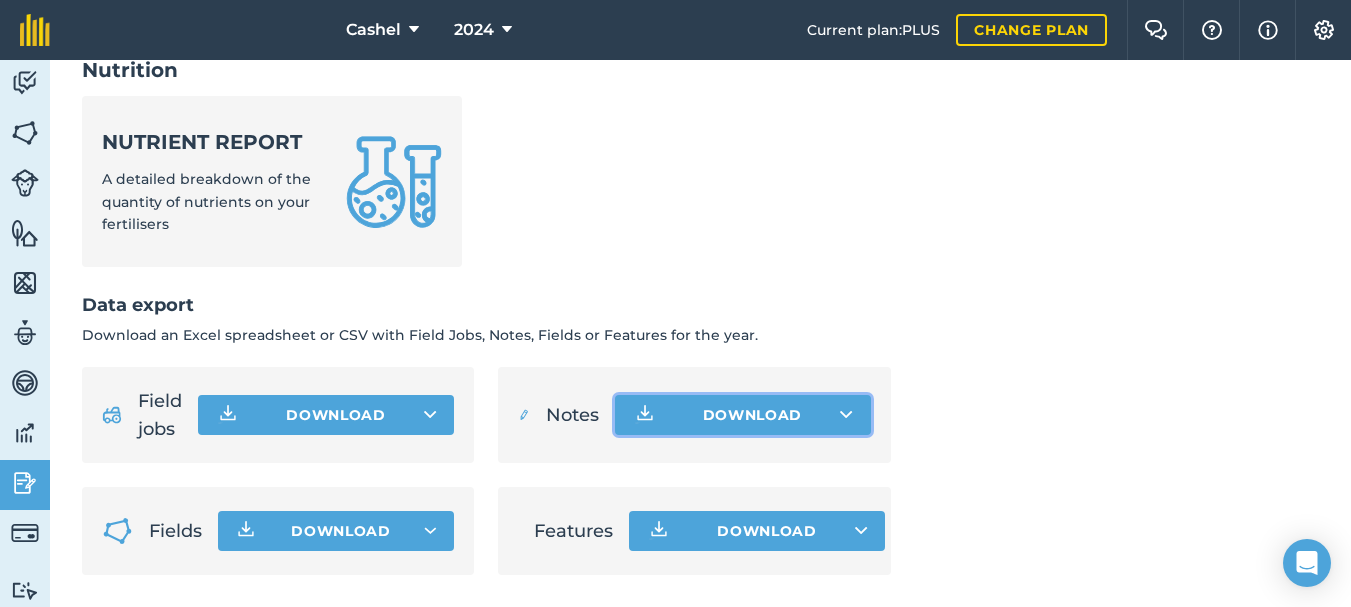 click on "Download" at bounding box center (743, 415) 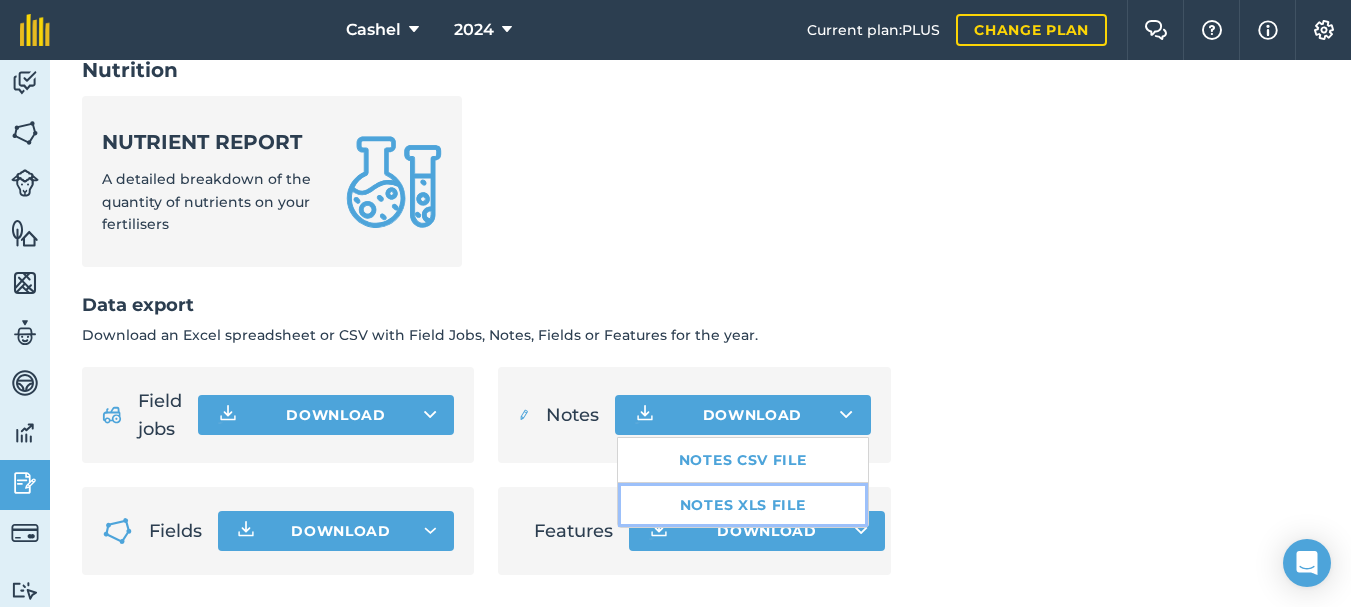 click on "Notes XLS file" at bounding box center (743, 505) 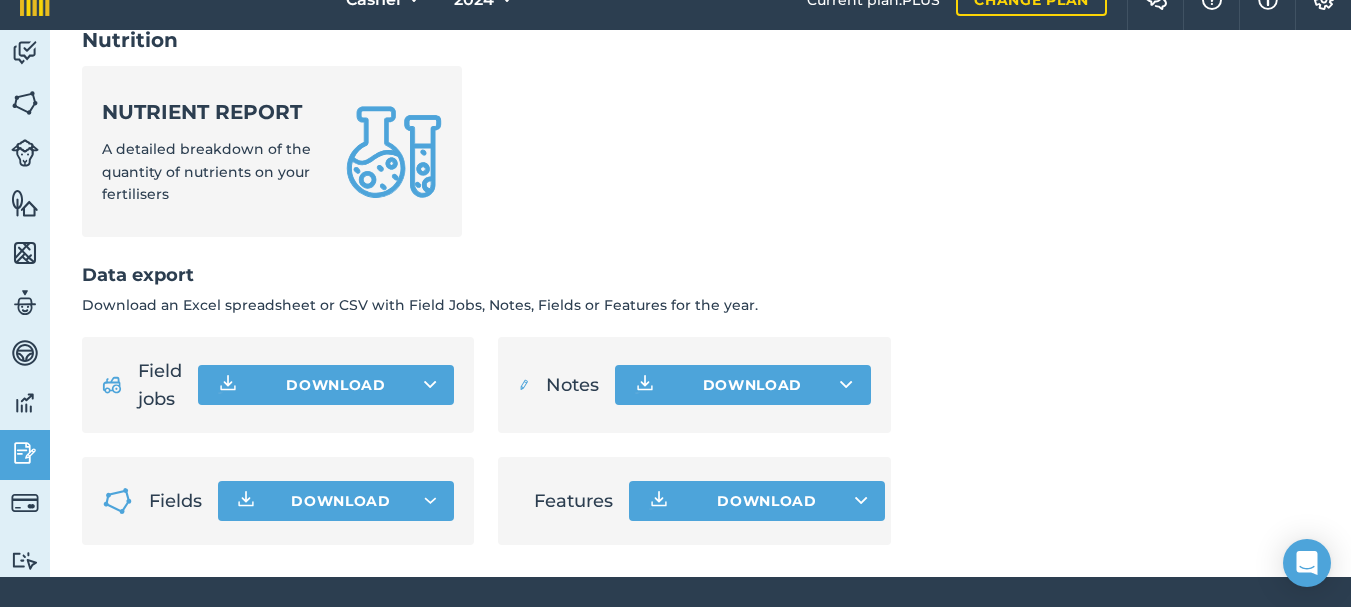 scroll, scrollTop: 57, scrollLeft: 0, axis: vertical 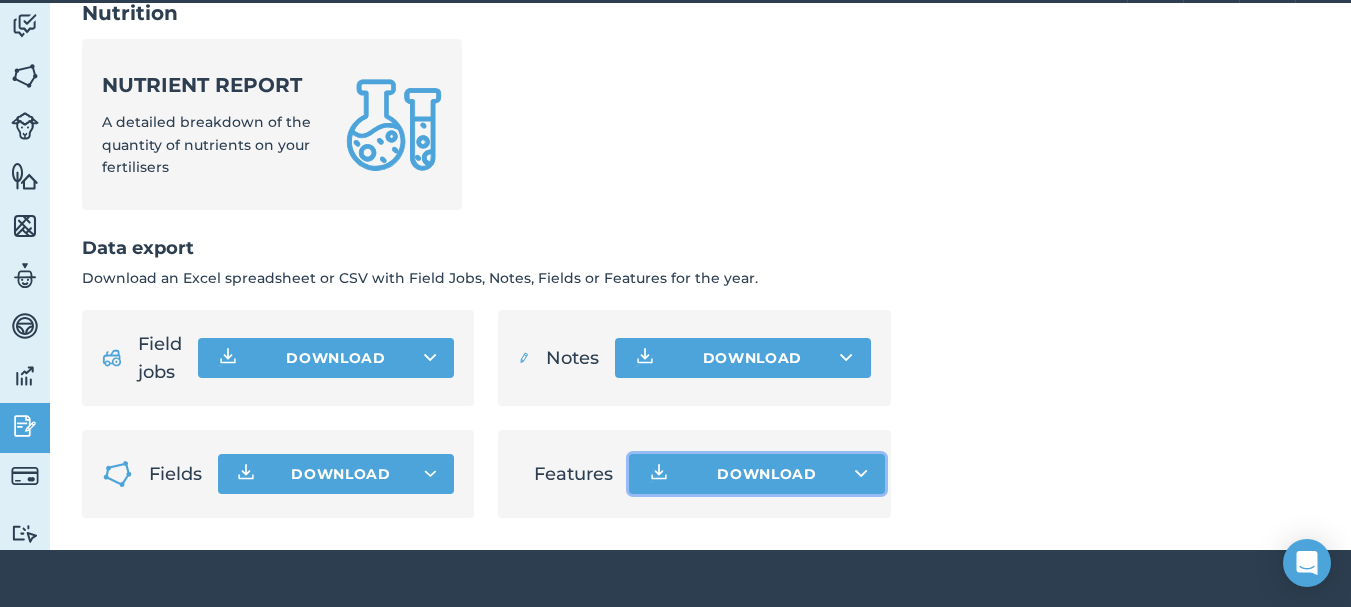 click on "Download" at bounding box center [757, 474] 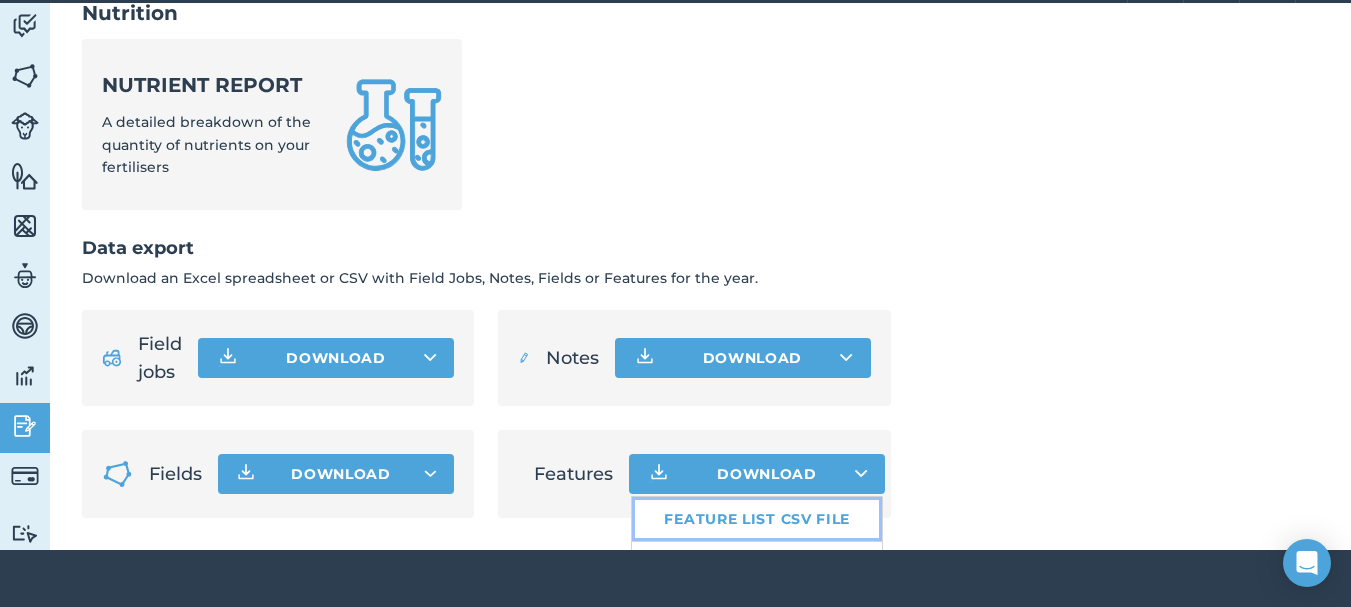 click on "Feature list CSV file" at bounding box center [757, 519] 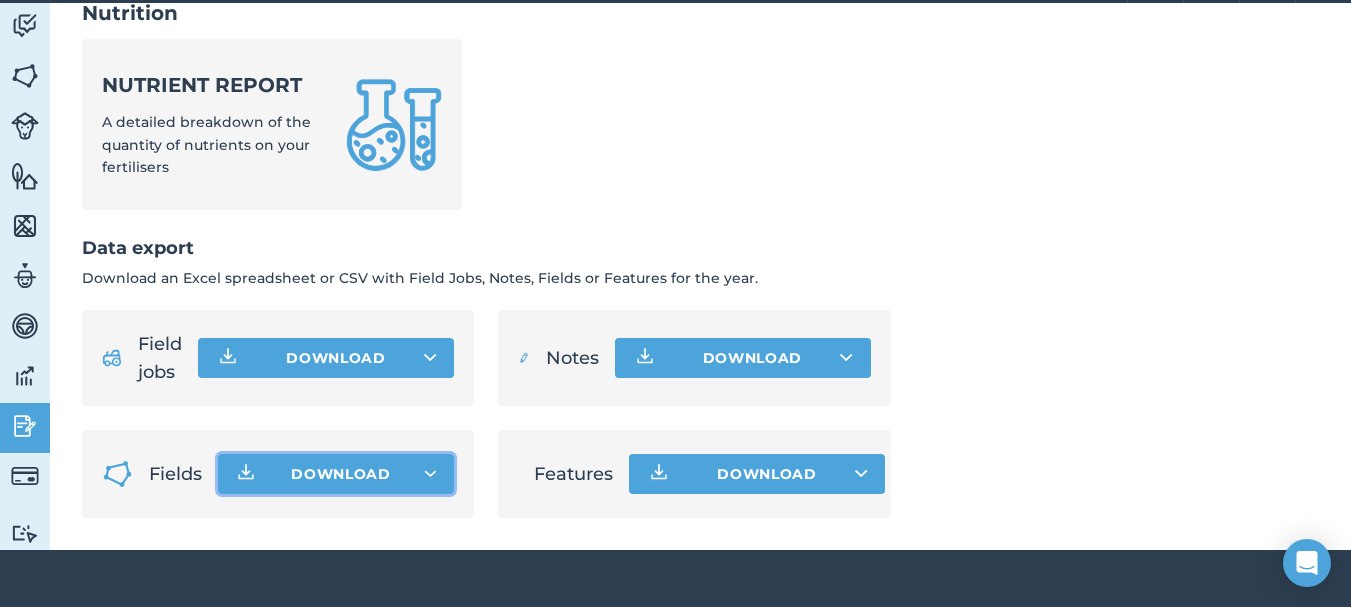 click on "Download" at bounding box center [341, 474] 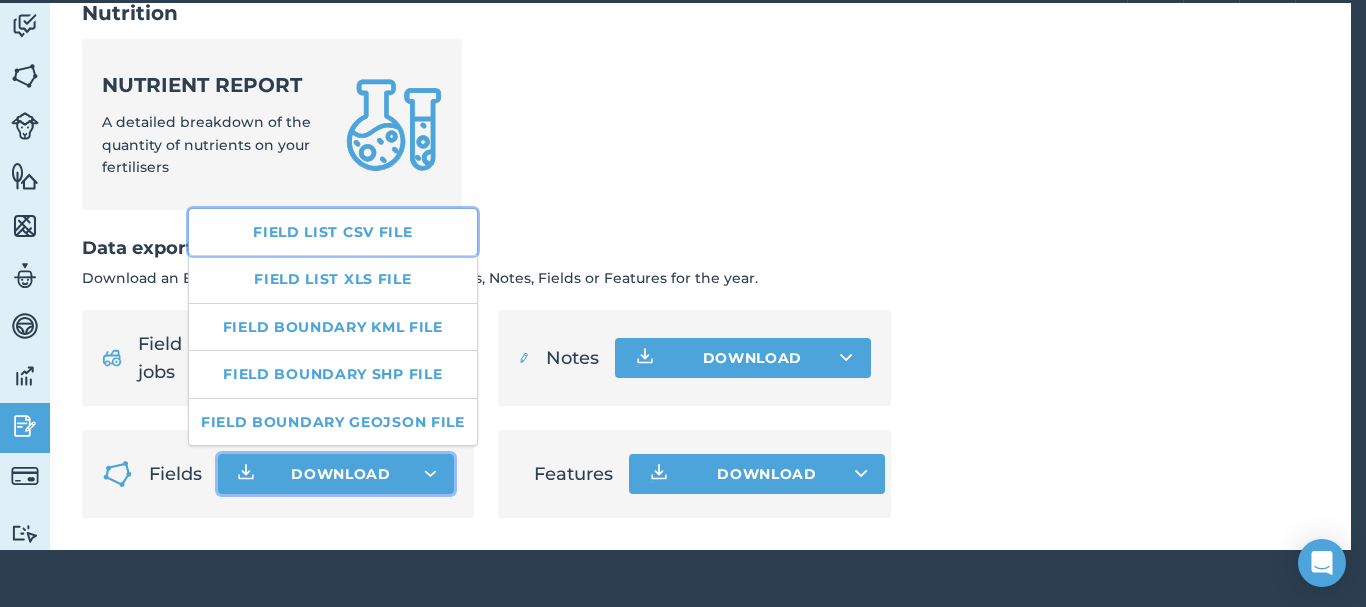 click on "Field list CSV file" at bounding box center (333, 232) 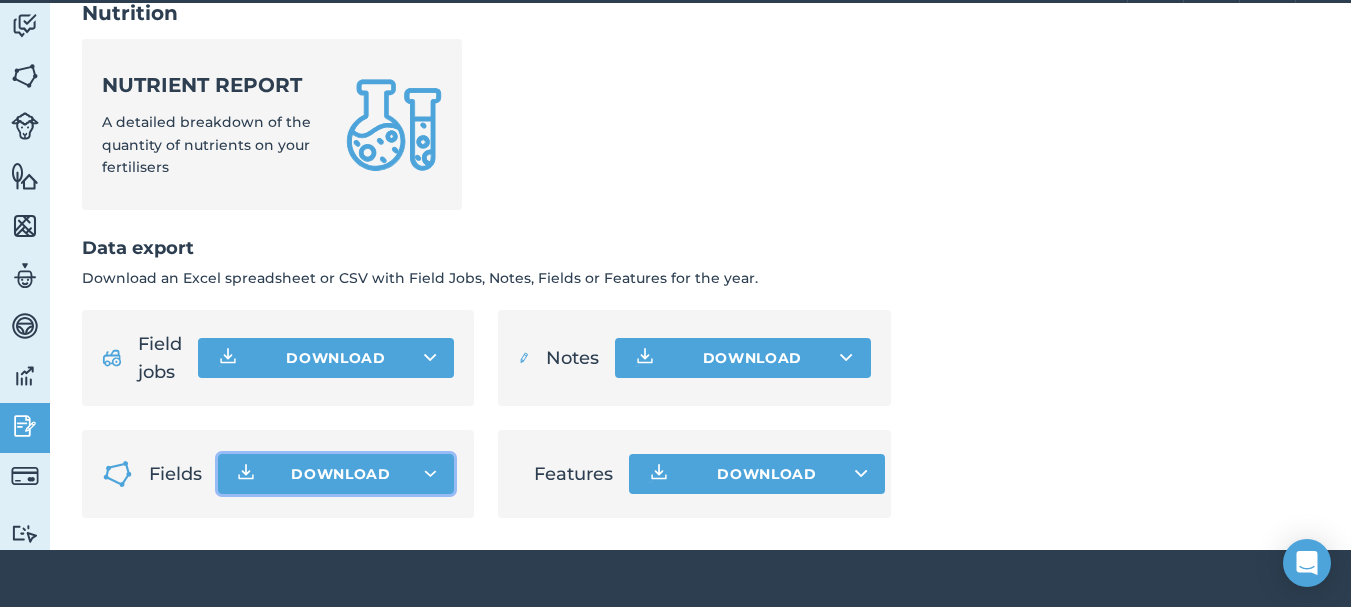 click on "Download" at bounding box center (336, 474) 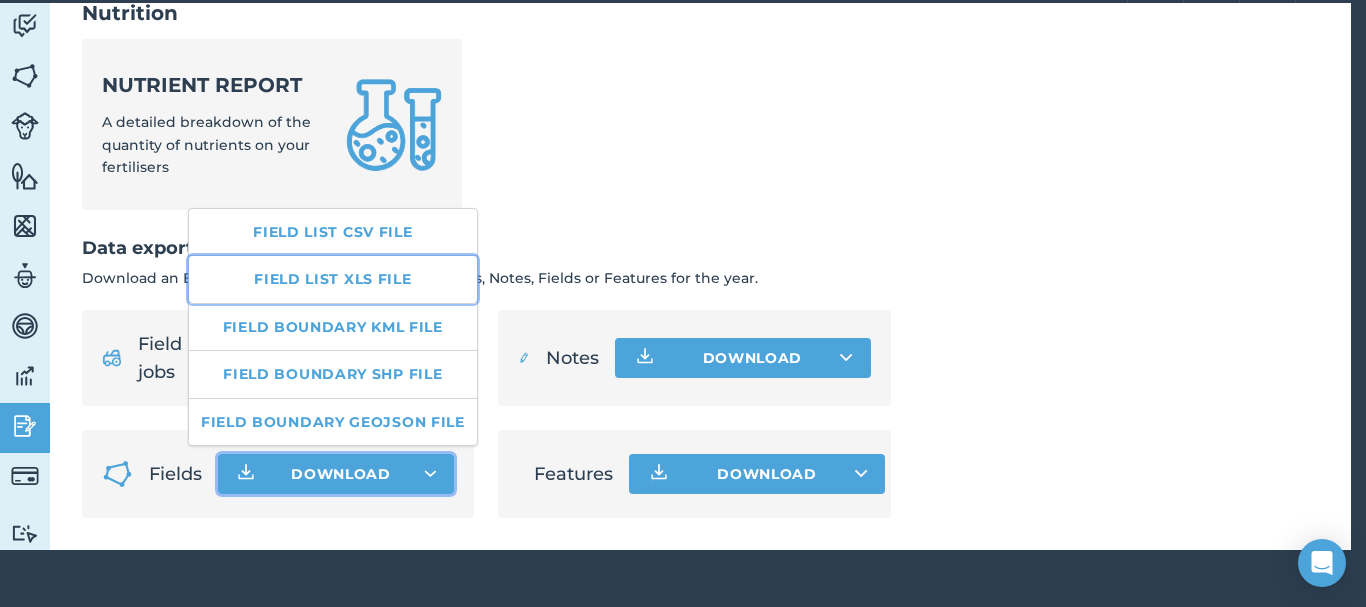 click on "Field list XLS file" at bounding box center [333, 279] 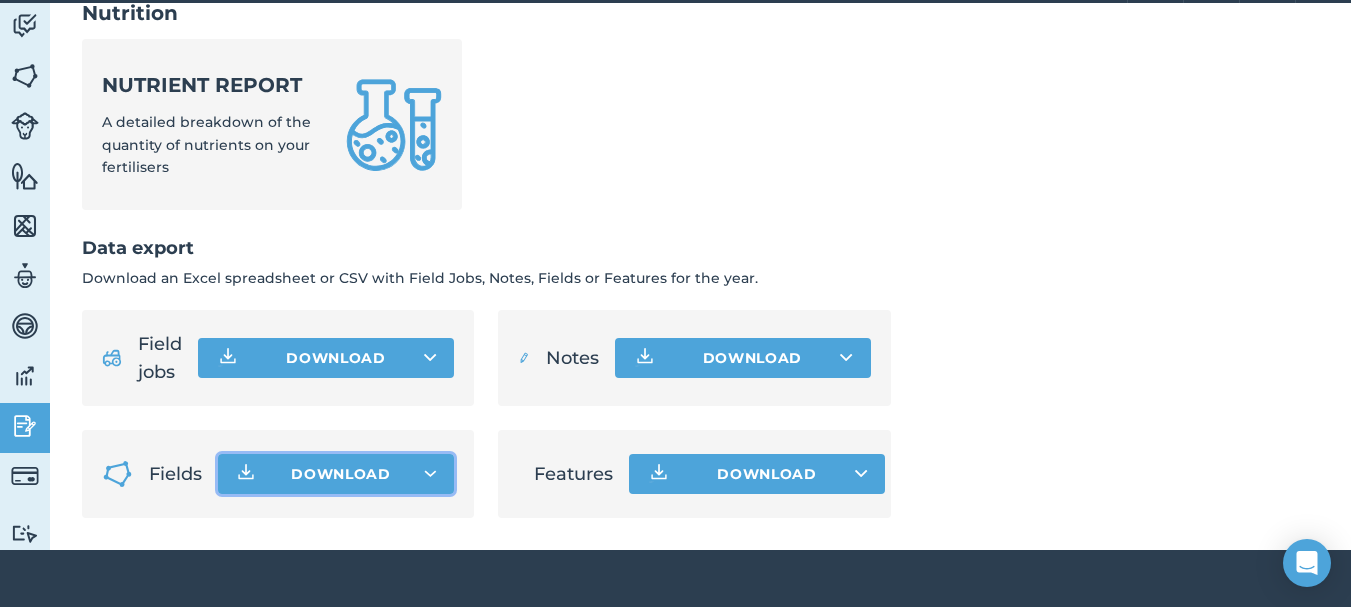 click on "Download" at bounding box center (341, 474) 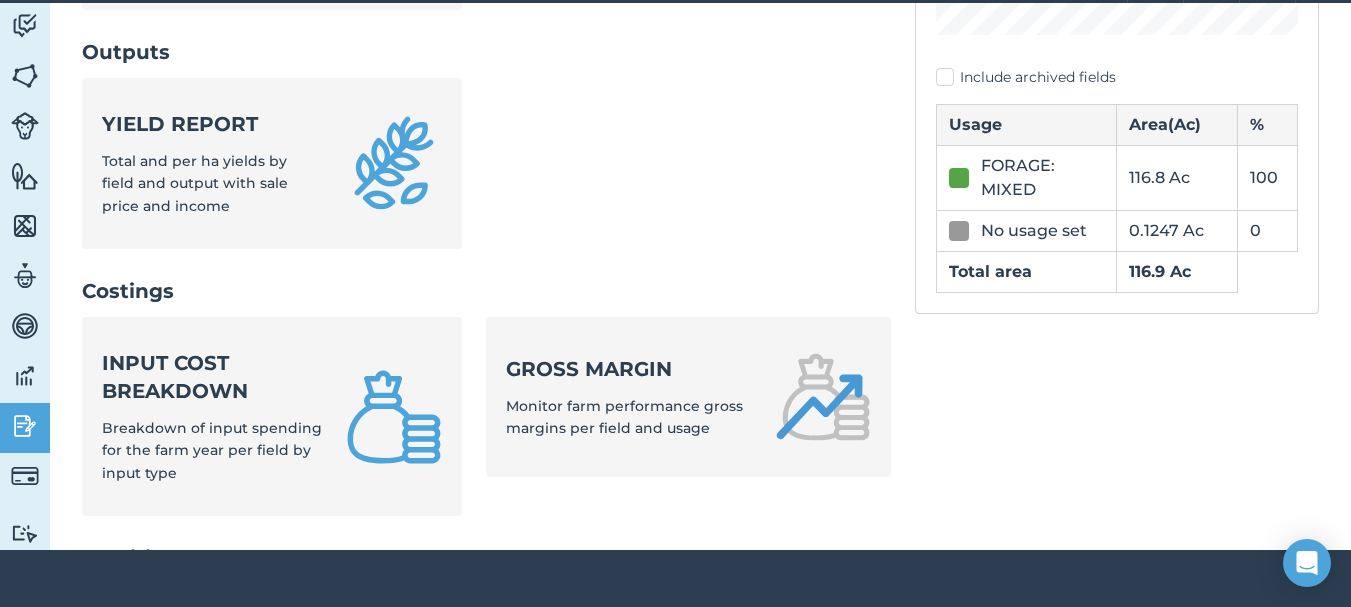scroll, scrollTop: 572, scrollLeft: 0, axis: vertical 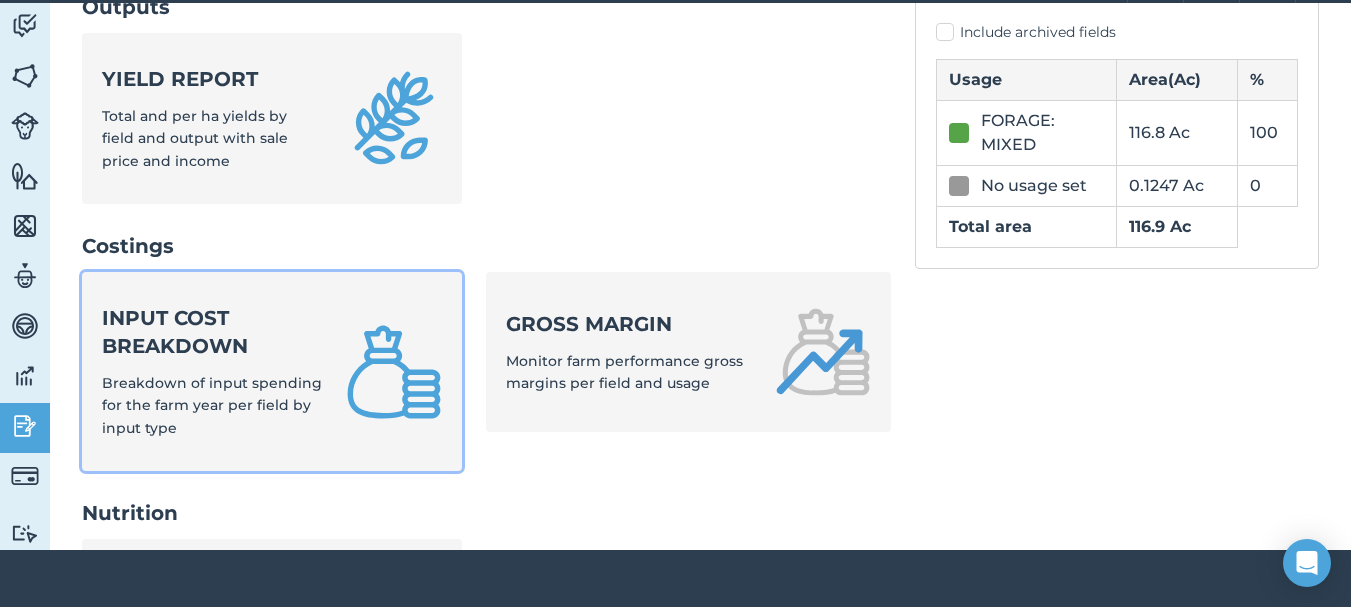 click on "Breakdown of input spending for the farm year per field by input type" at bounding box center (212, 405) 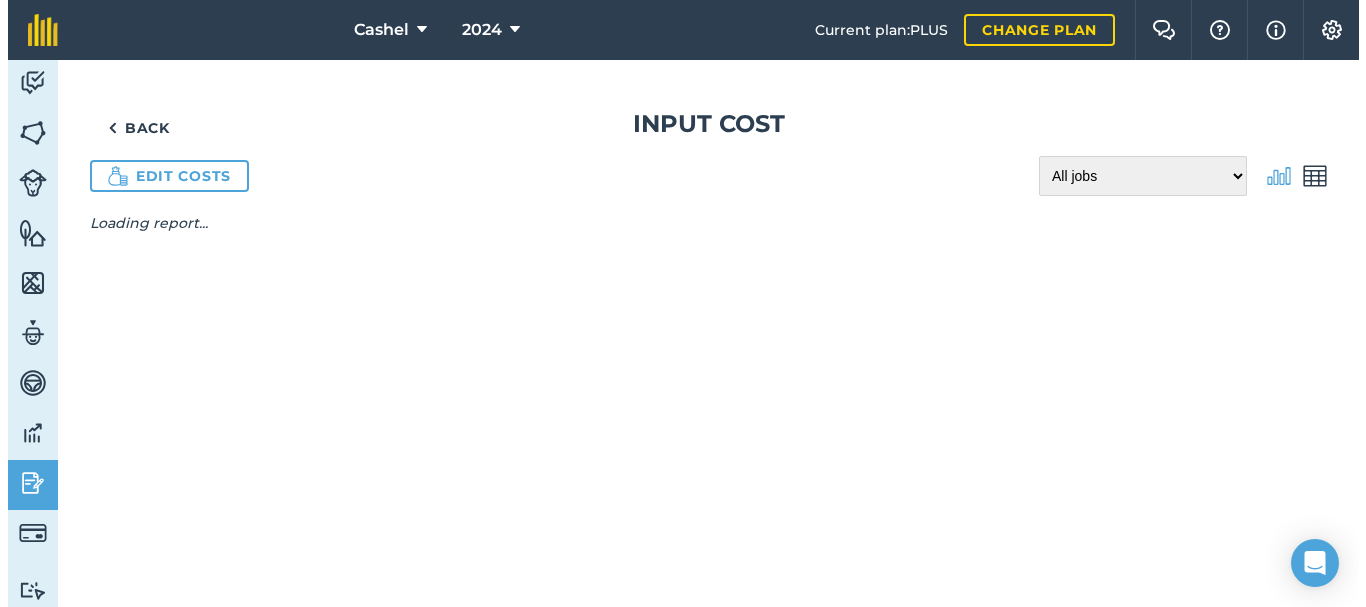 scroll, scrollTop: 0, scrollLeft: 0, axis: both 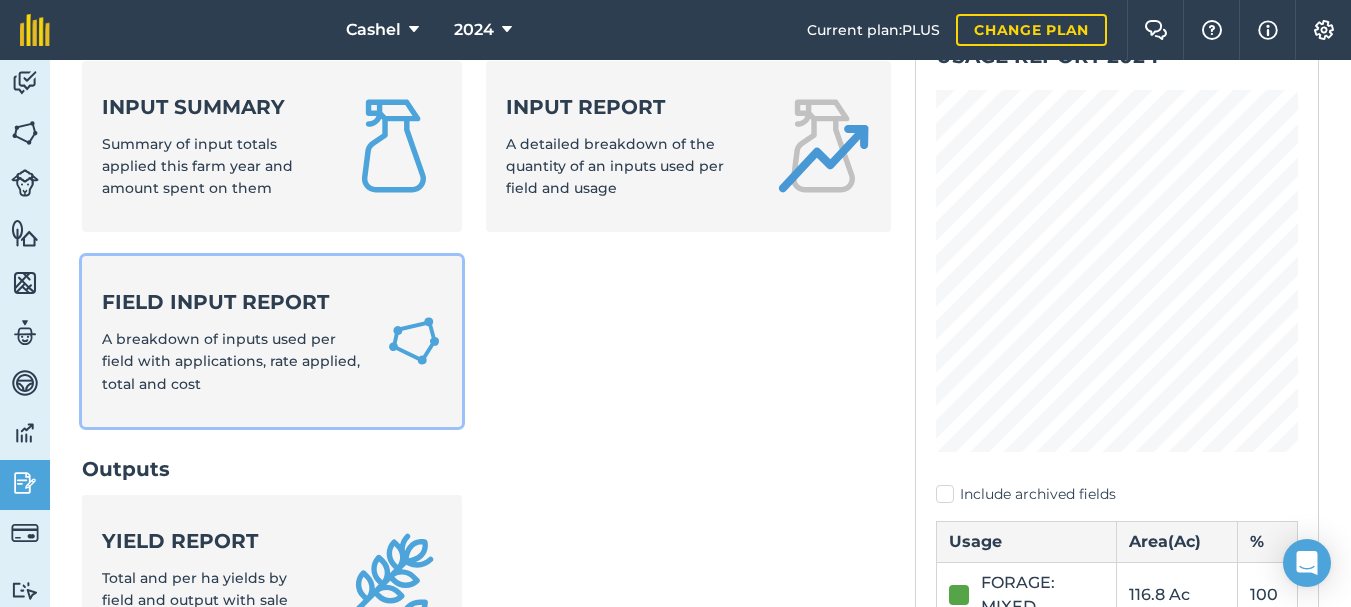 click on "A breakdown of inputs used per field with applications, rate applied, total and cost" at bounding box center (231, 361) 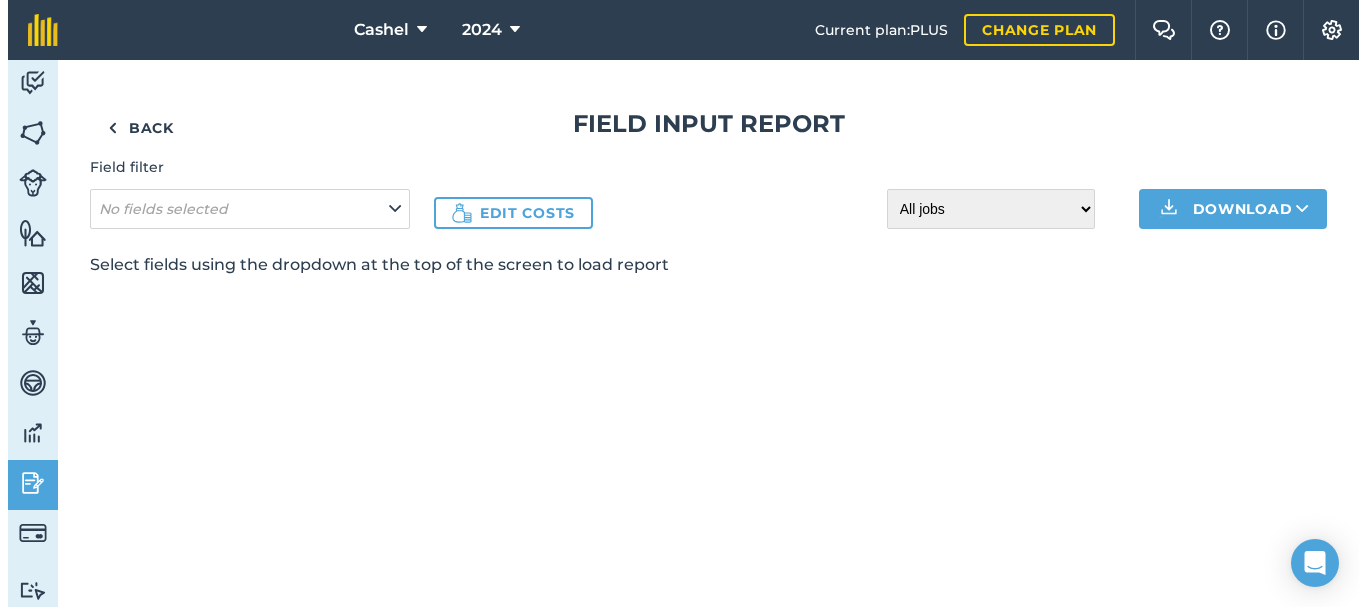 scroll, scrollTop: 0, scrollLeft: 0, axis: both 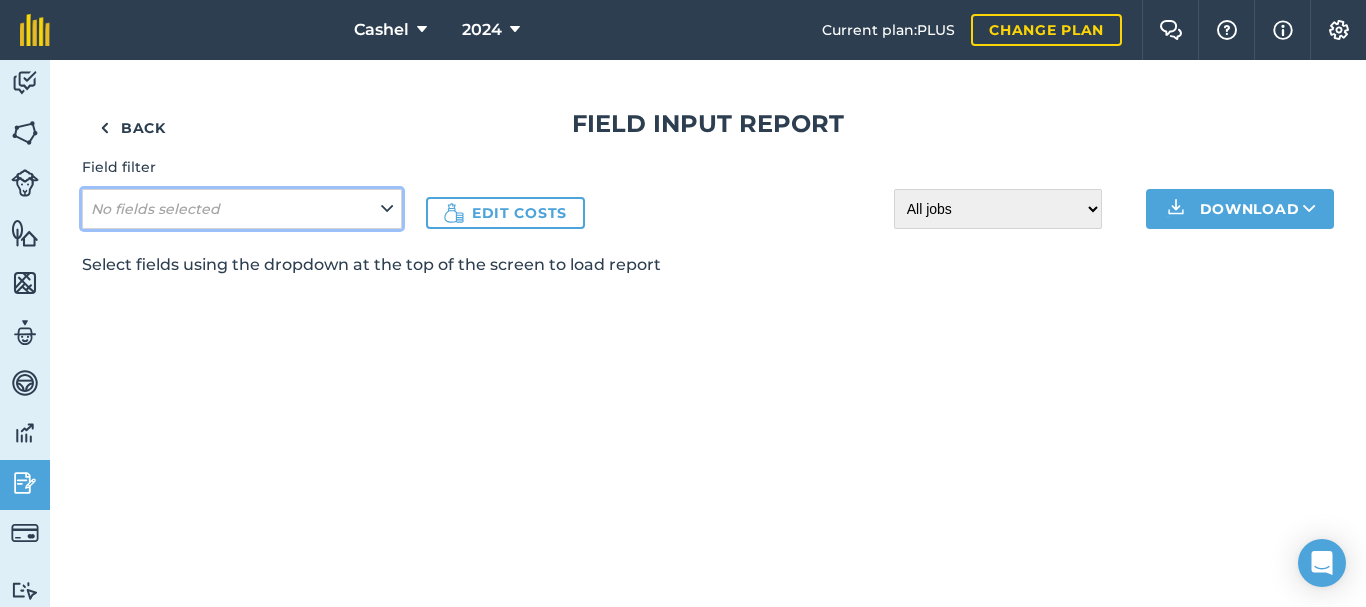 click on "No fields selected" at bounding box center (242, 209) 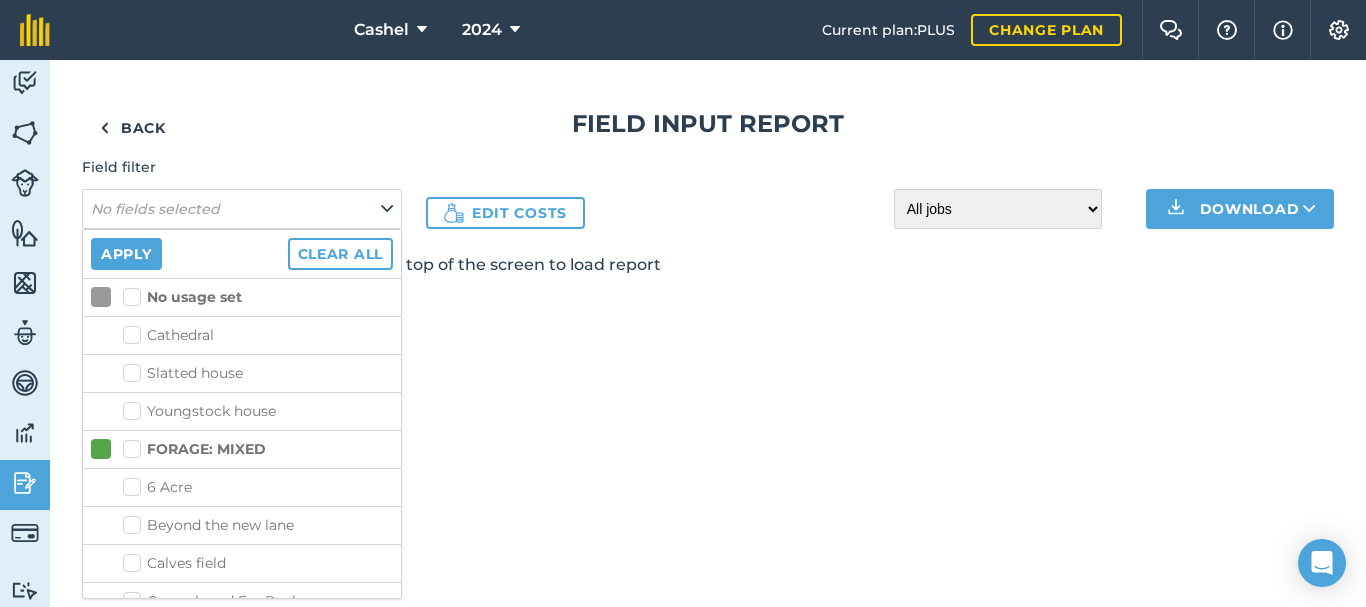 click on "No usage set" at bounding box center (182, 297) 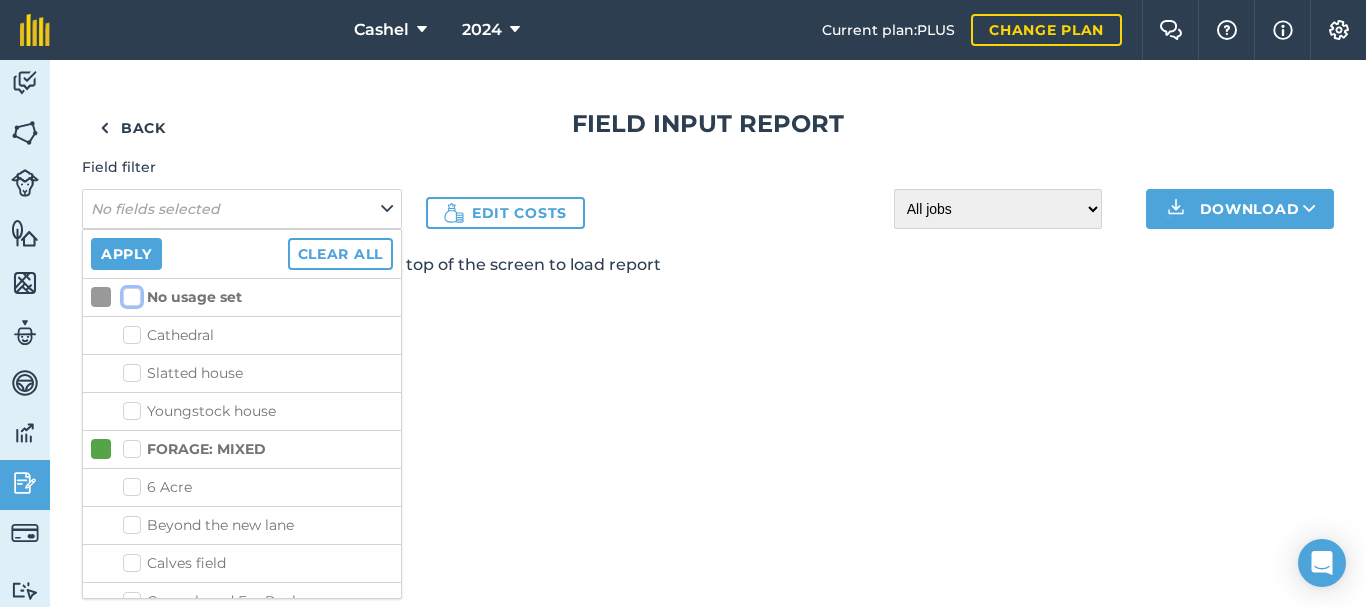 click on "No usage set" at bounding box center (129, 293) 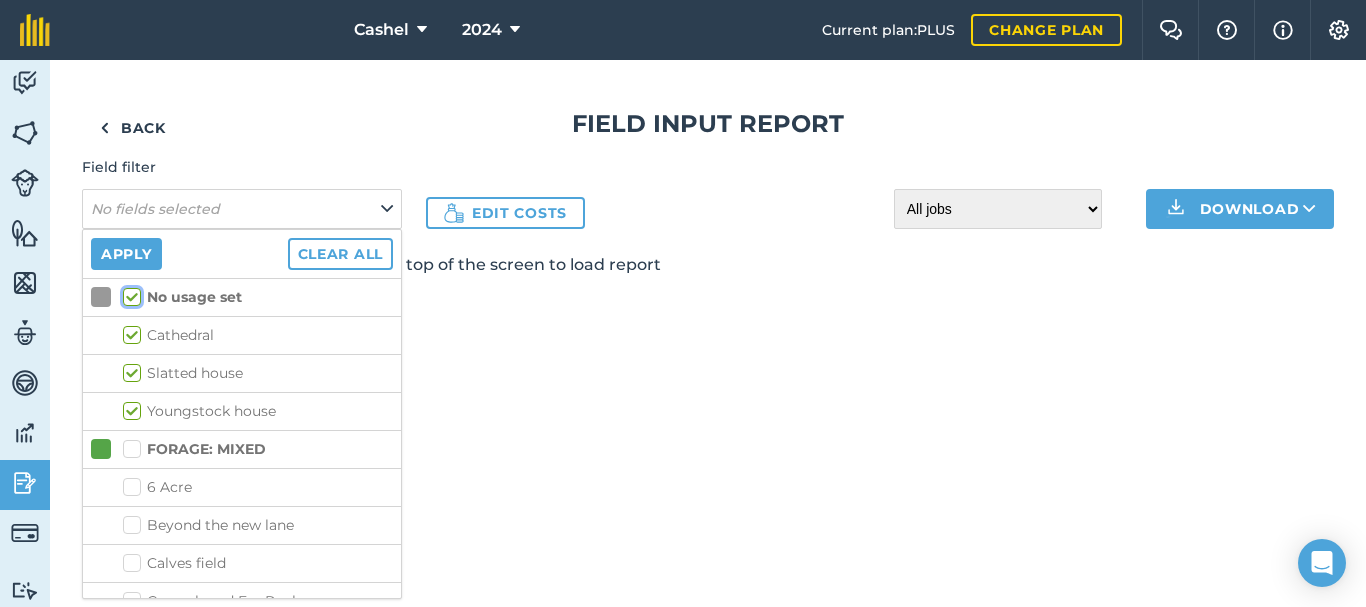 checkbox on "true" 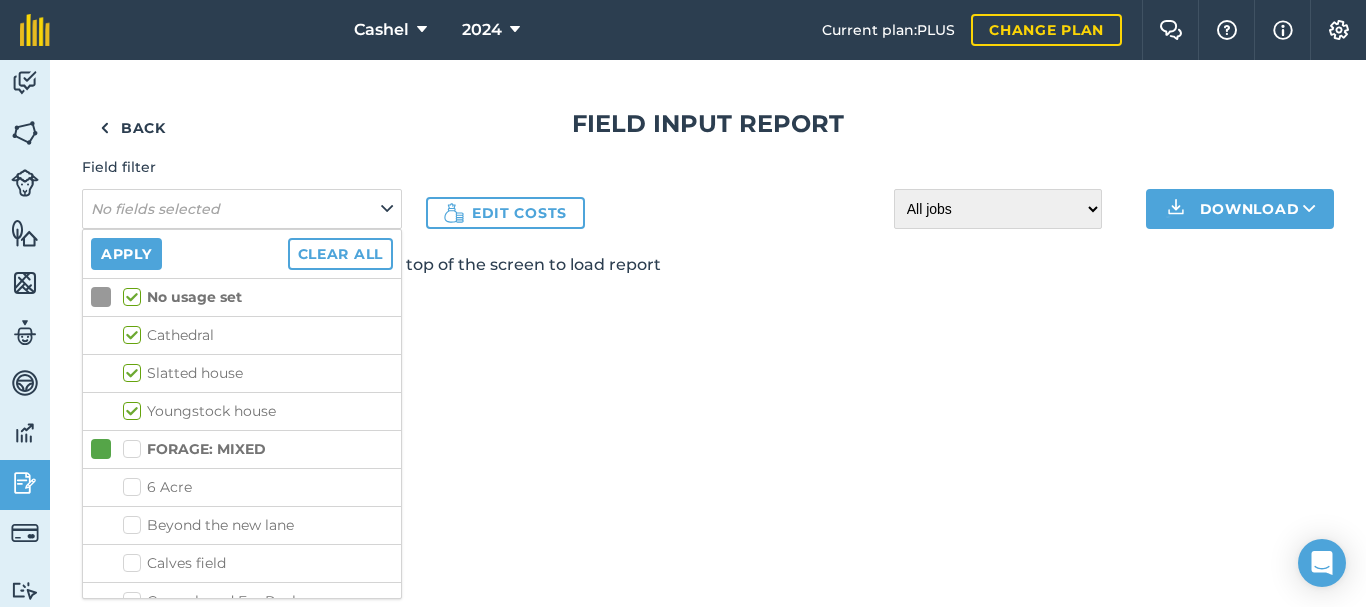 click on "FORAGE: MIXED" at bounding box center [194, 449] 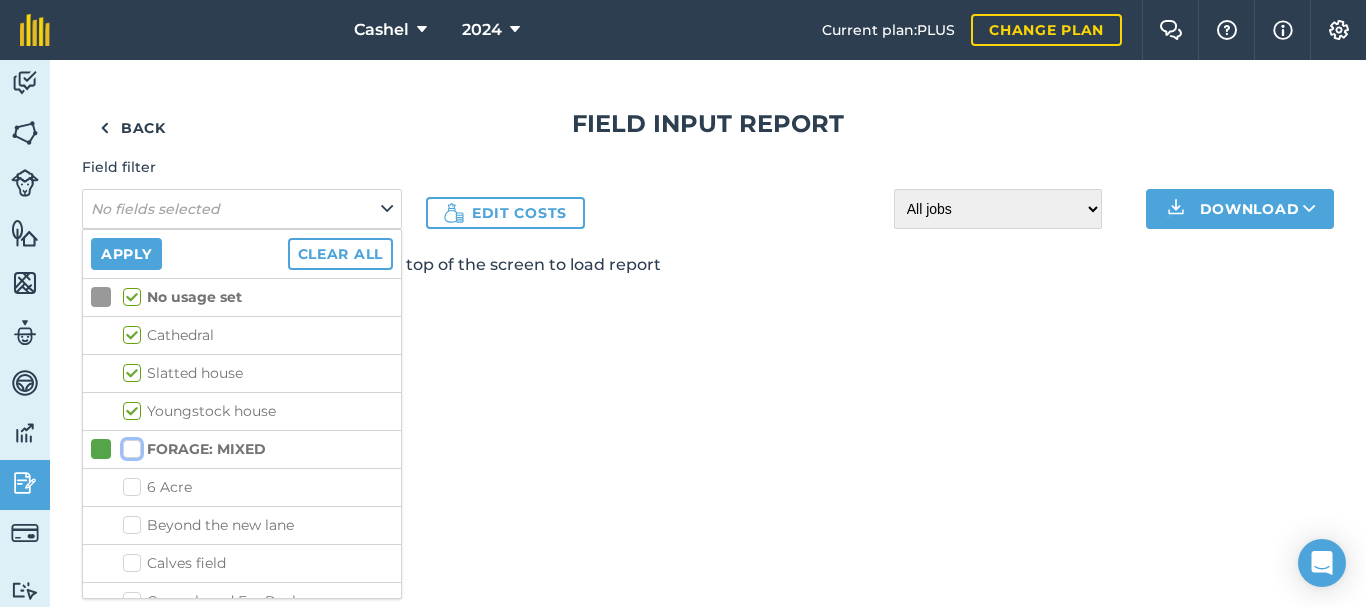 click on "FORAGE: MIXED" at bounding box center [129, 445] 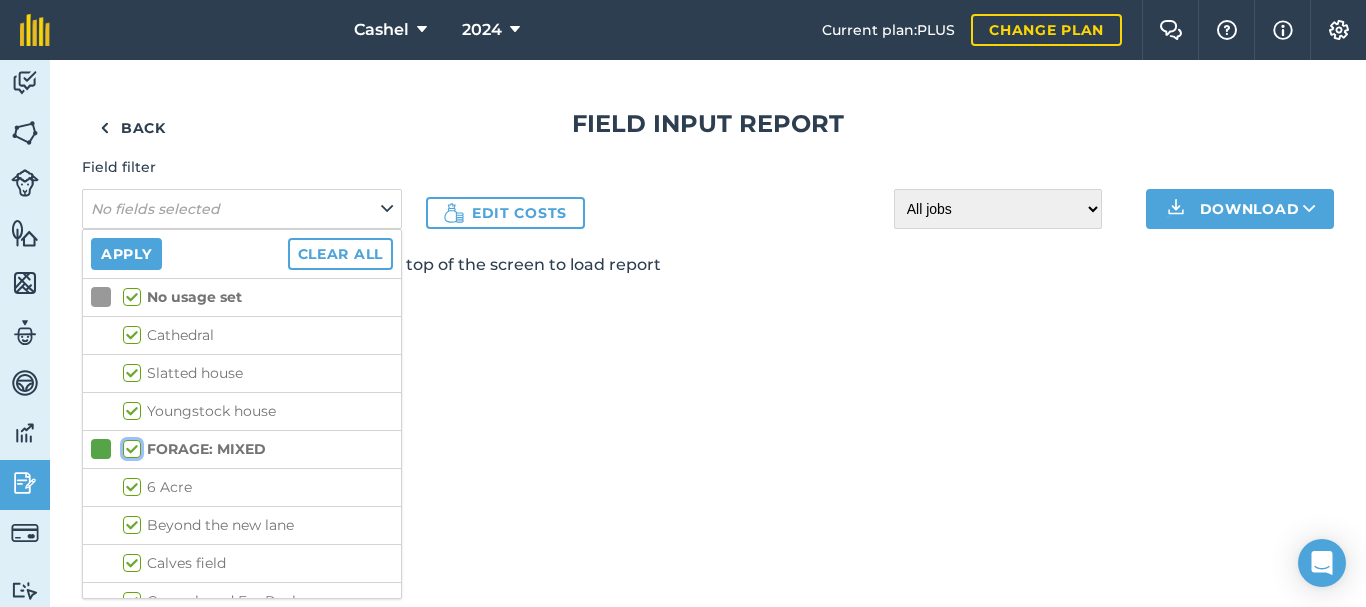 checkbox on "true" 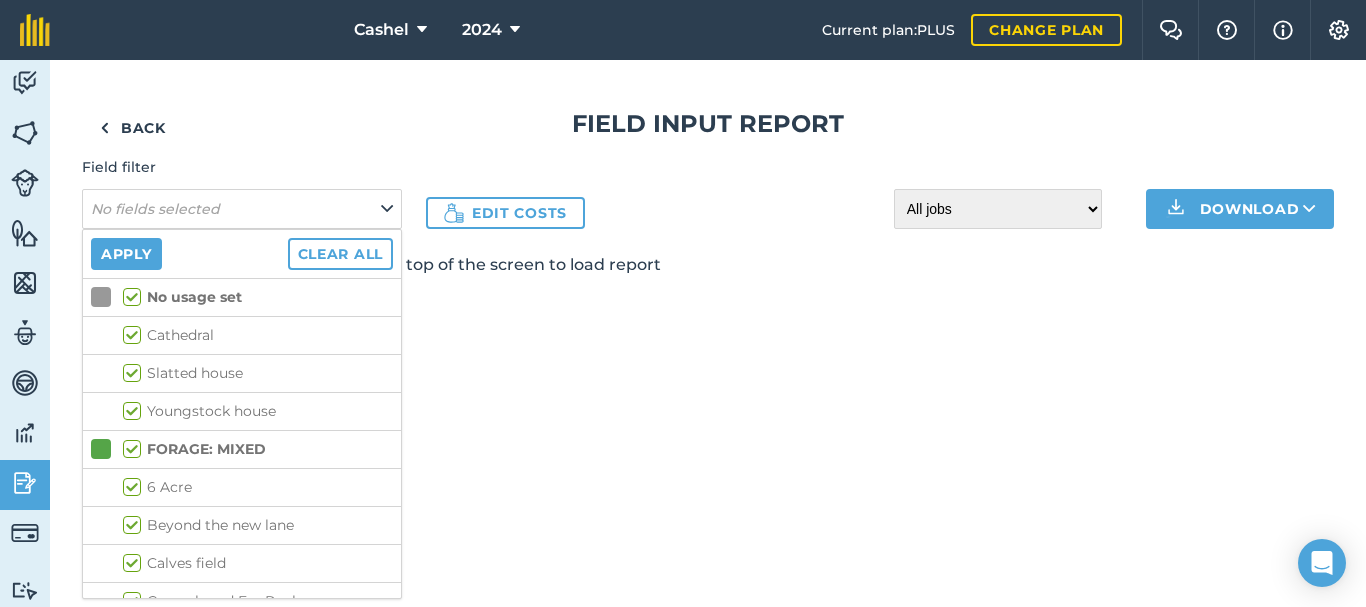 click on "Back Field Input Report Field filter No fields selected Apply Clear all No usage set Cathedral Slatted house  Youngstock house FORAGE: MIXED 6 Acre Beyond the new lane [GEOGRAPHIC_DATA] Curragh and [GEOGRAPHIC_DATA] [GEOGRAPHIC_DATA][PERSON_NAME] above the [GEOGRAPHIC_DATA] beyond the flood field Flood field Front field 1 Front field 2 Front field 3 Front field 4 Front Field C1 Front of CII - 1 Front of CII - 2 [PERSON_NAME] Hayshed field - 1 Hayshed field - 2 Hollow field Last field LHS back of CII LHS C1 LHS CII LHS of new lane Long field Max's field Near rock Near [GEOGRAPHIC_DATA] Field RHS Back CII RHS CI RHS CII Ski field Tabaugh 3 strands Top of the hill Triangle Wee back meadow Wee bottom field Wee field at start of new lane Wee rushy field Wee steep field Well field Well field [PERSON_NAME] Edit costs All jobs Incomplete jobs Complete jobs   Download   Select fields using the dropdown at the top of the screen to load report" at bounding box center (708, 333) 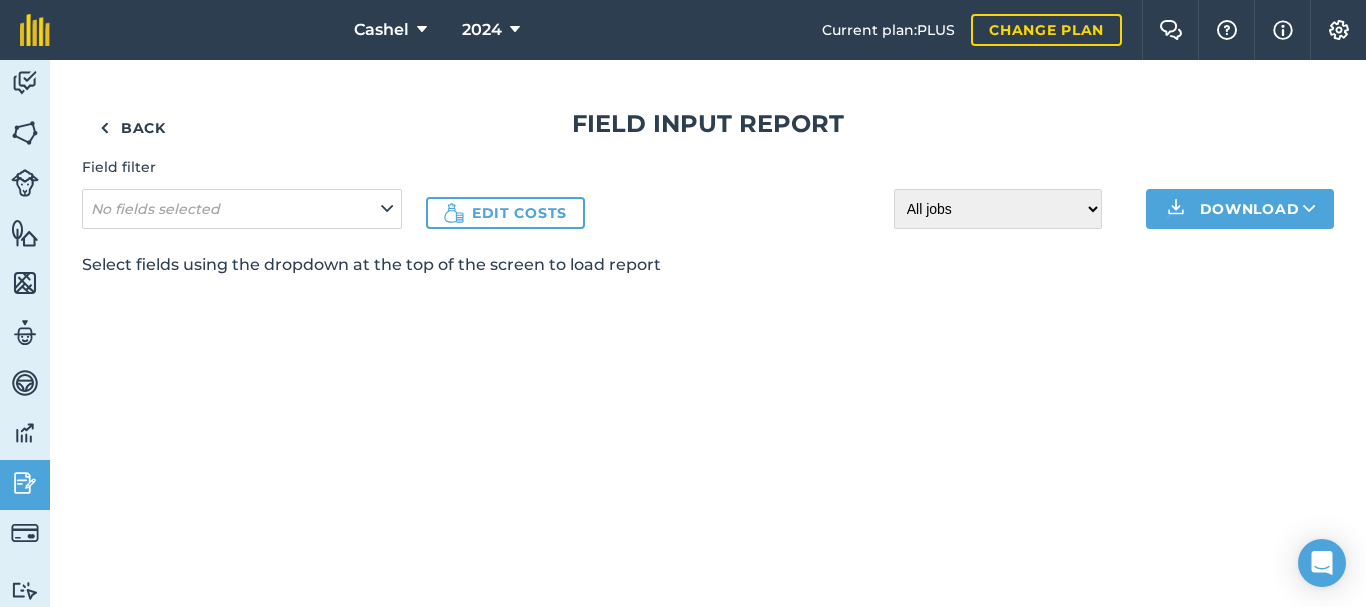 drag, startPoint x: 1116, startPoint y: 264, endPoint x: 1126, endPoint y: 254, distance: 14.142136 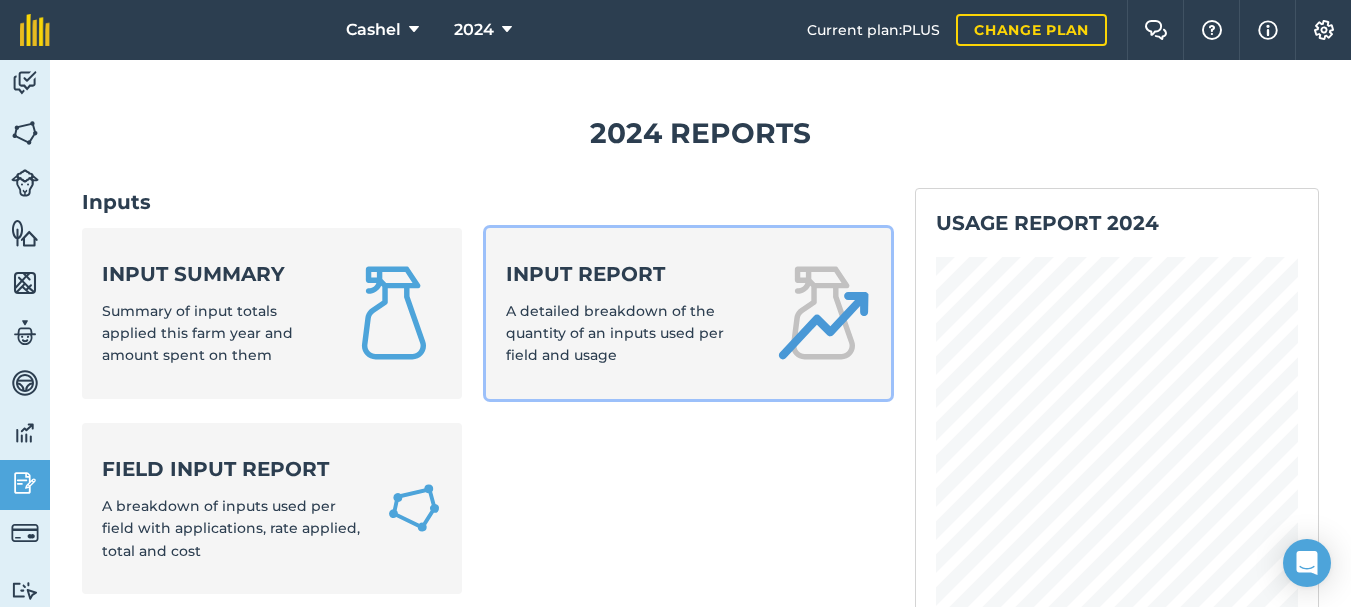 click on "Input report A detailed breakdown of the quantity of an inputs used per field and usage" at bounding box center [628, 313] 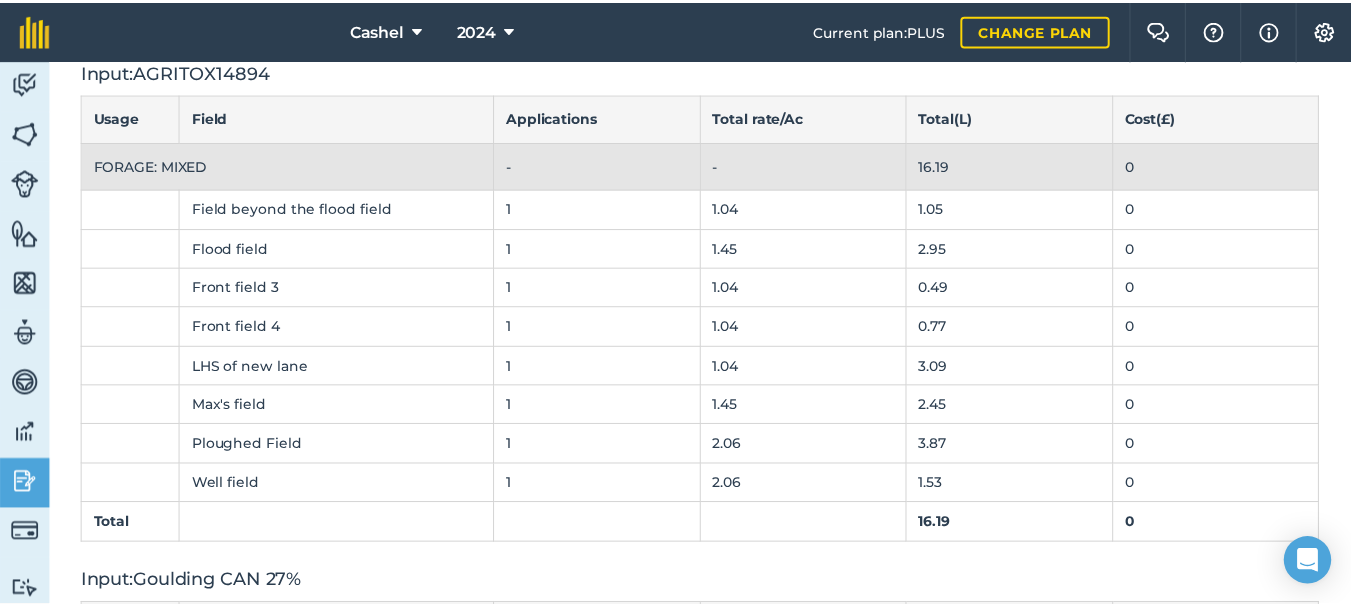 scroll, scrollTop: 0, scrollLeft: 0, axis: both 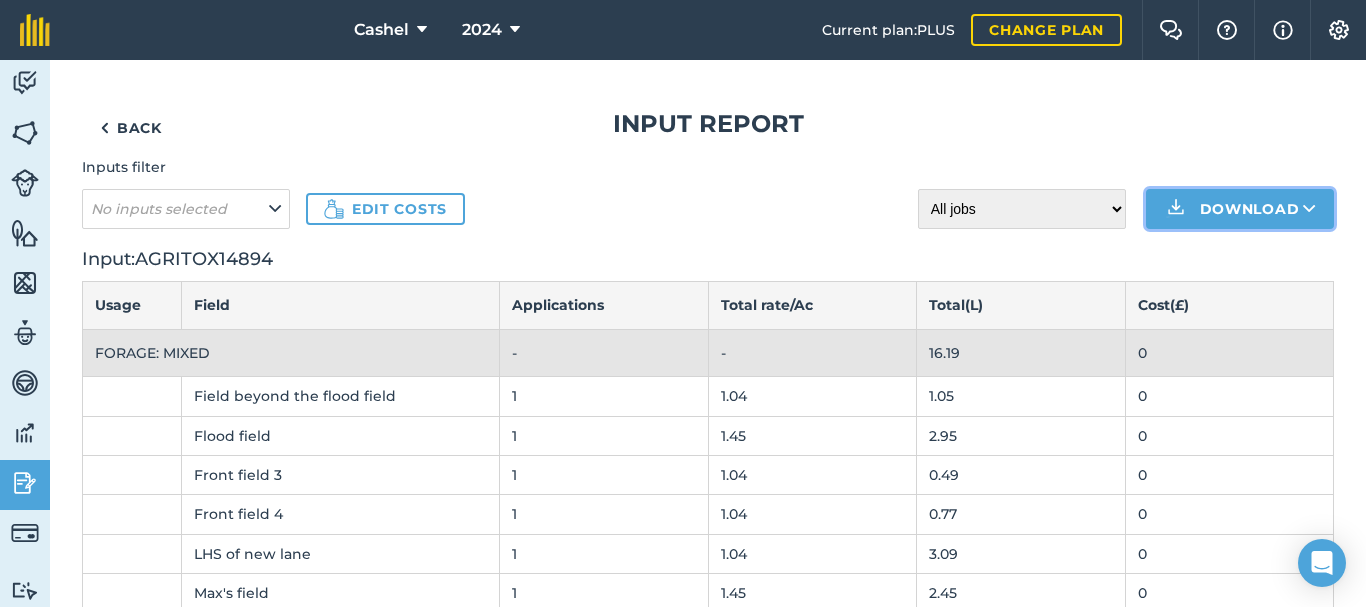 click on "Download" at bounding box center [1240, 209] 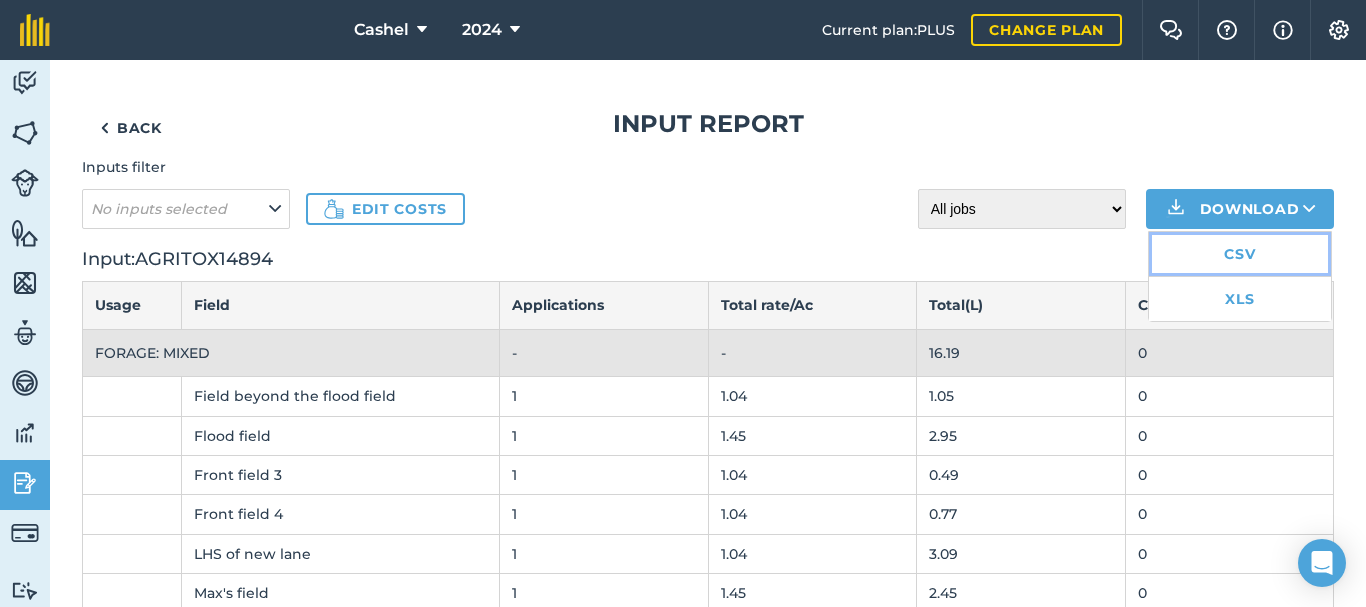 click on "CSV" at bounding box center [1240, 254] 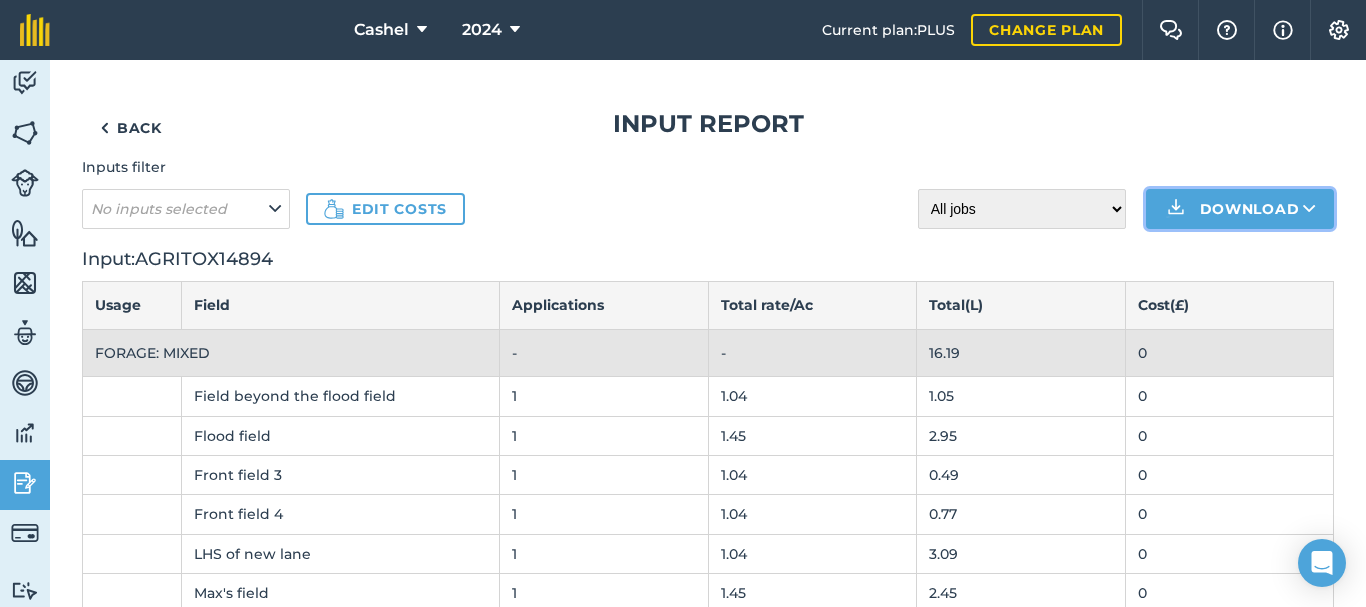 click on "Download" at bounding box center [1240, 209] 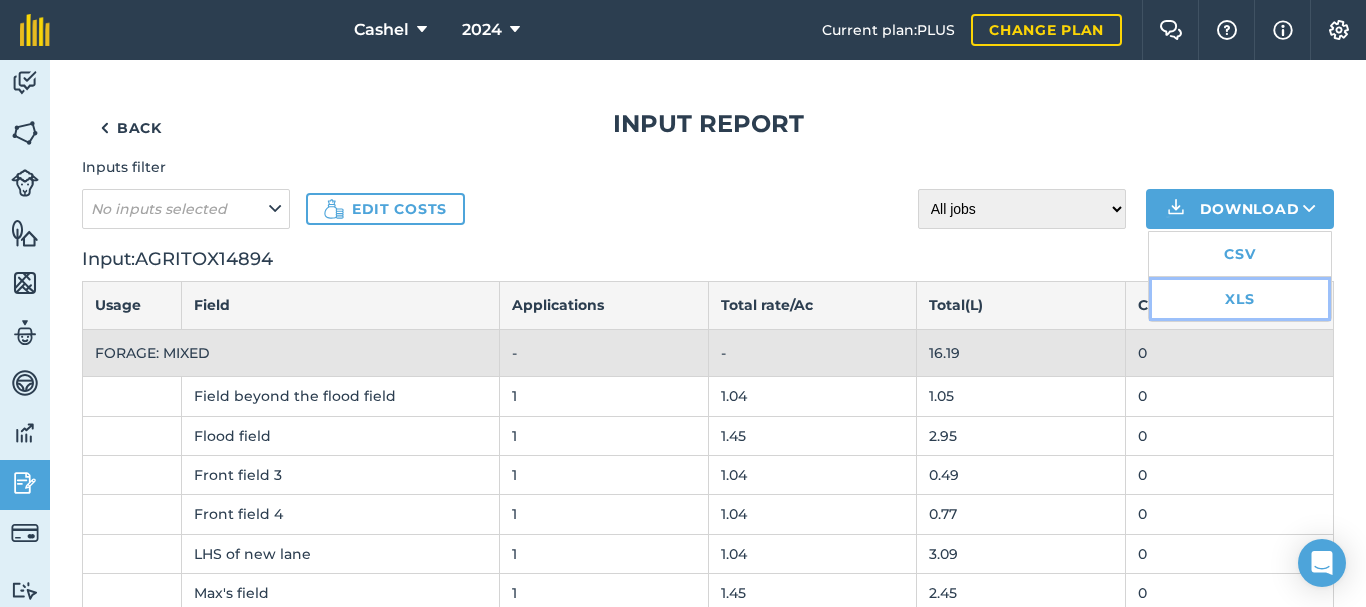 click on "XLS" at bounding box center [1240, 299] 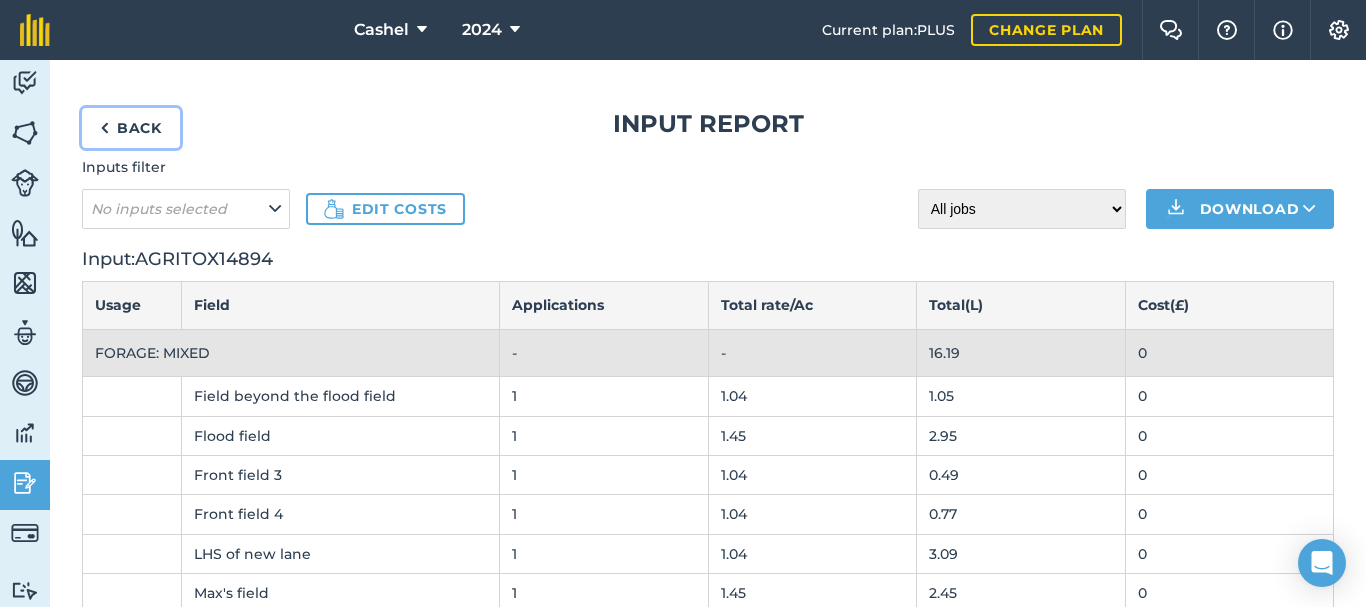 click on "Back" at bounding box center [131, 128] 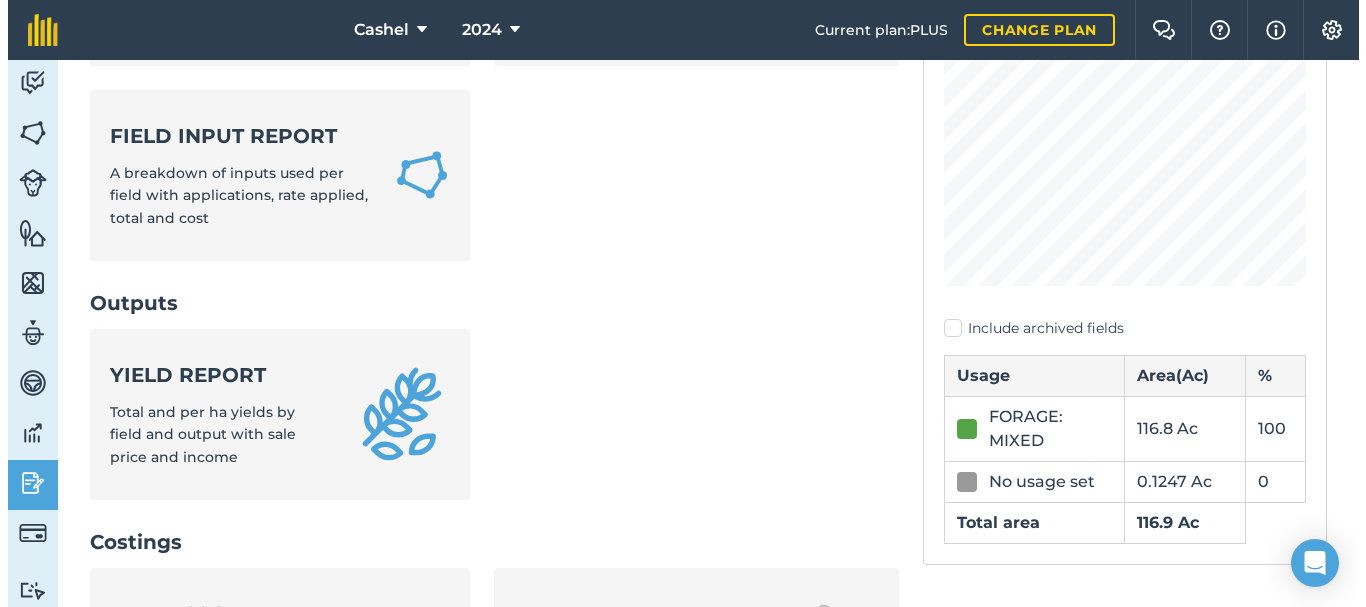 scroll, scrollTop: 500, scrollLeft: 0, axis: vertical 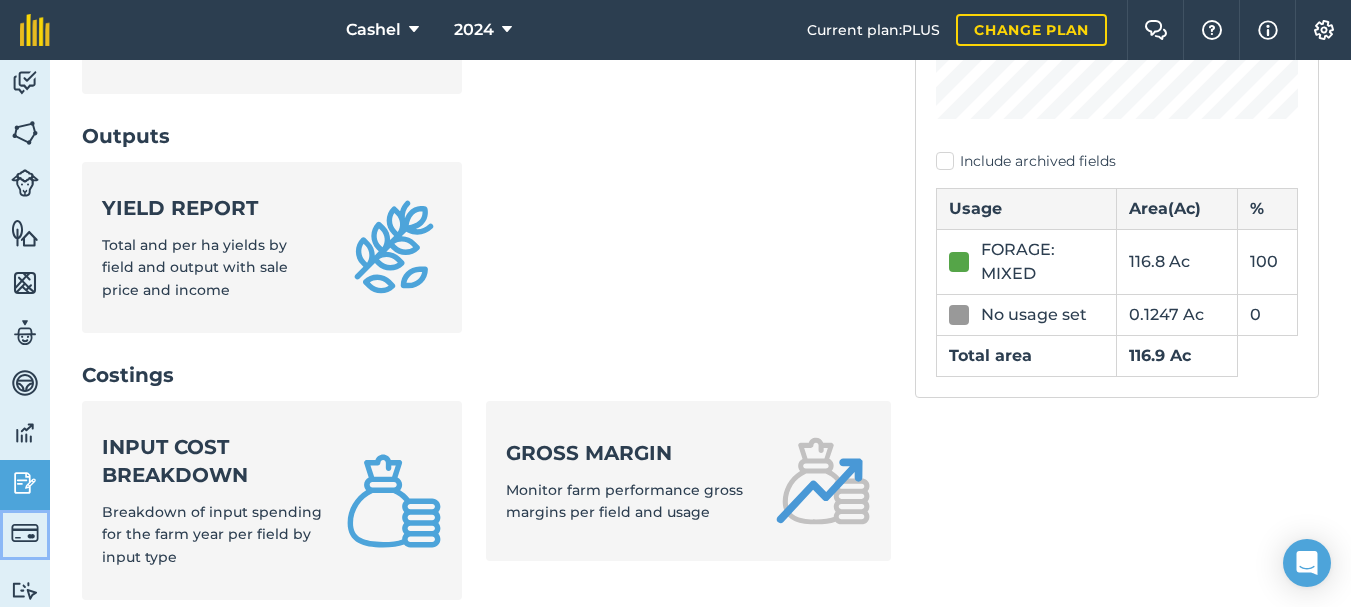 click on "Billing" at bounding box center [25, 535] 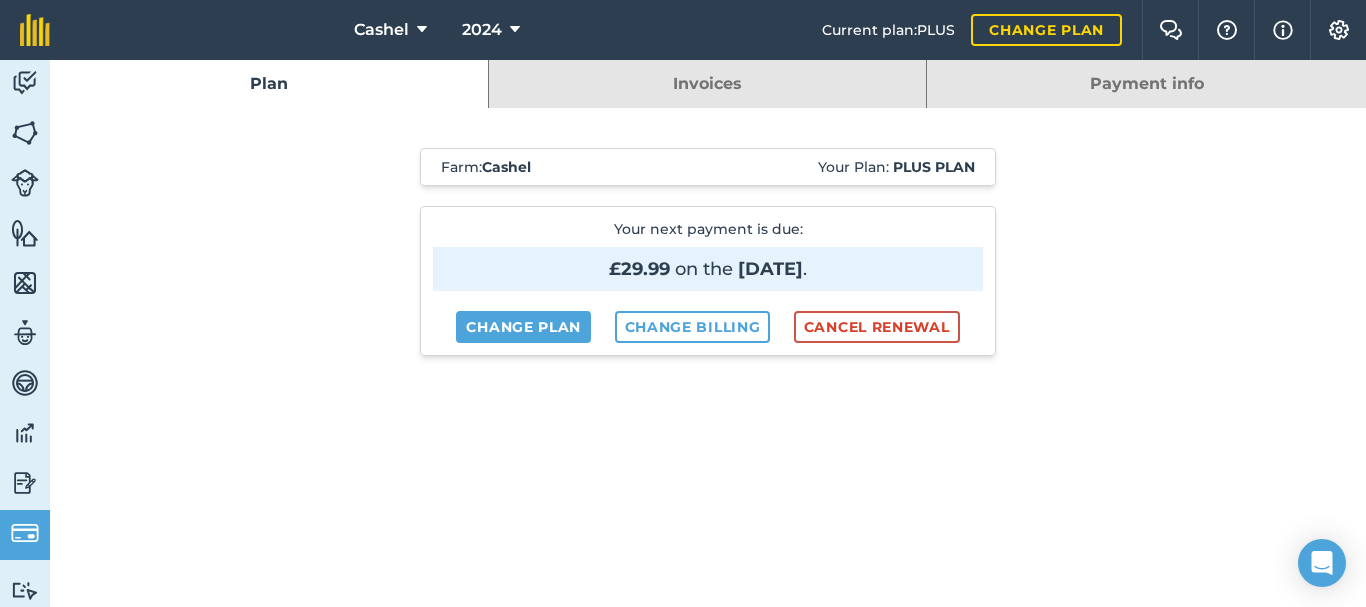 scroll, scrollTop: 167, scrollLeft: 0, axis: vertical 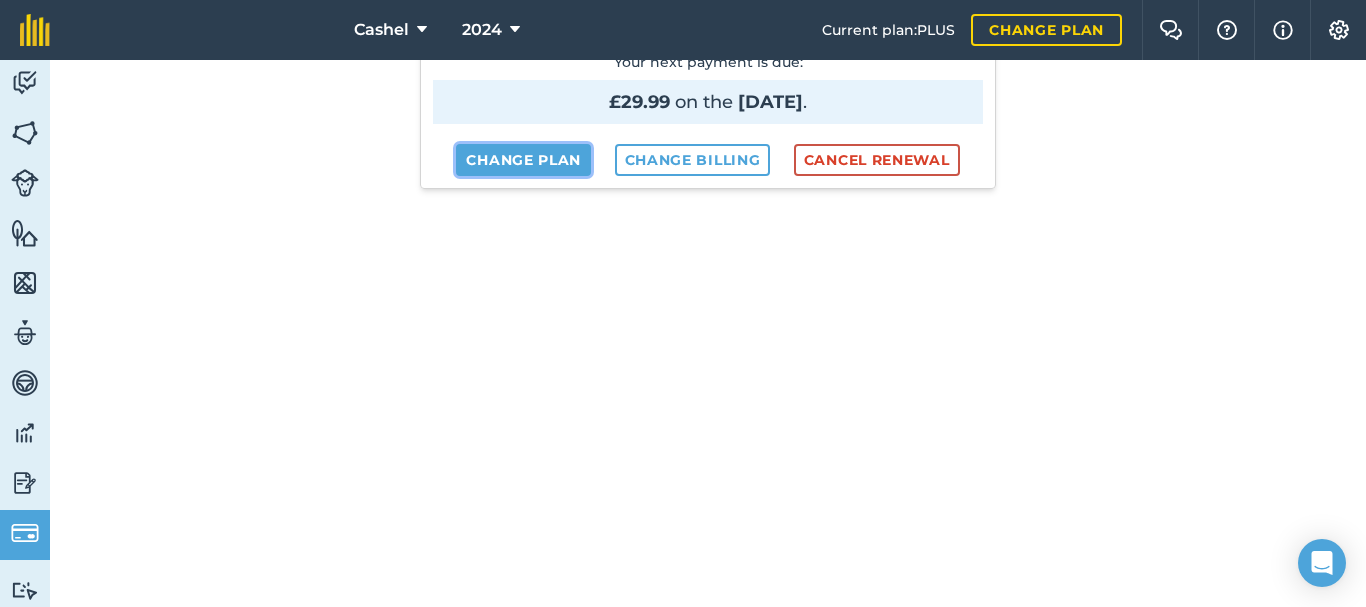 click on "Change plan" at bounding box center [523, 160] 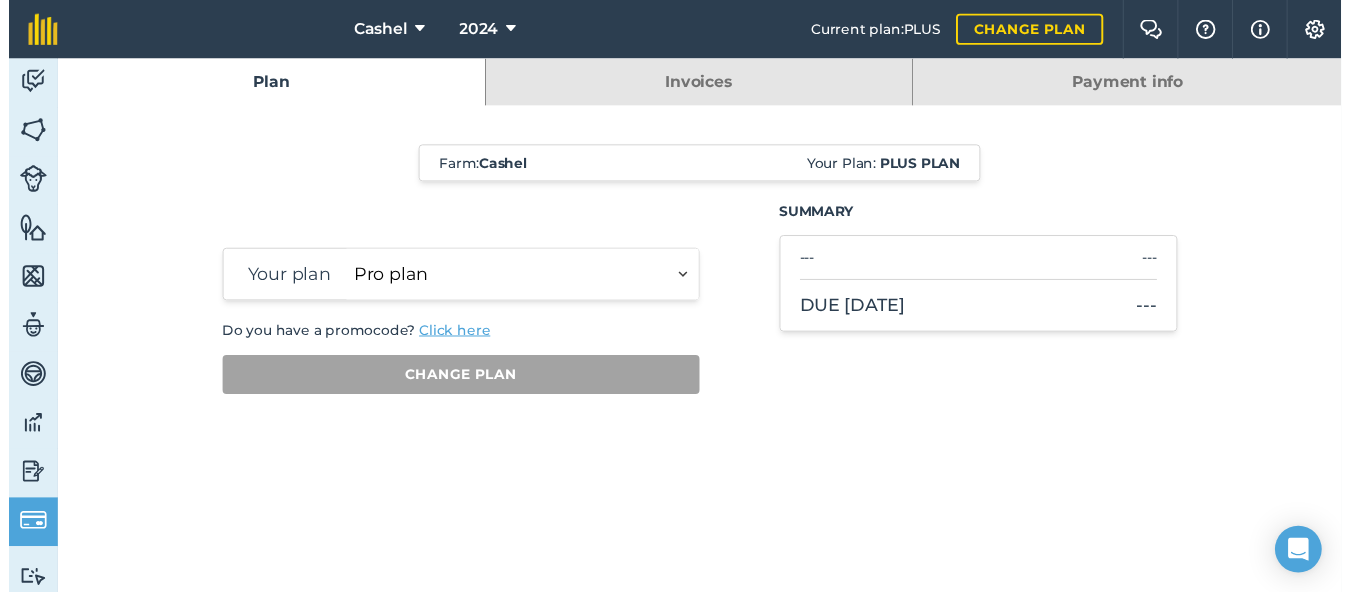 scroll, scrollTop: 0, scrollLeft: 0, axis: both 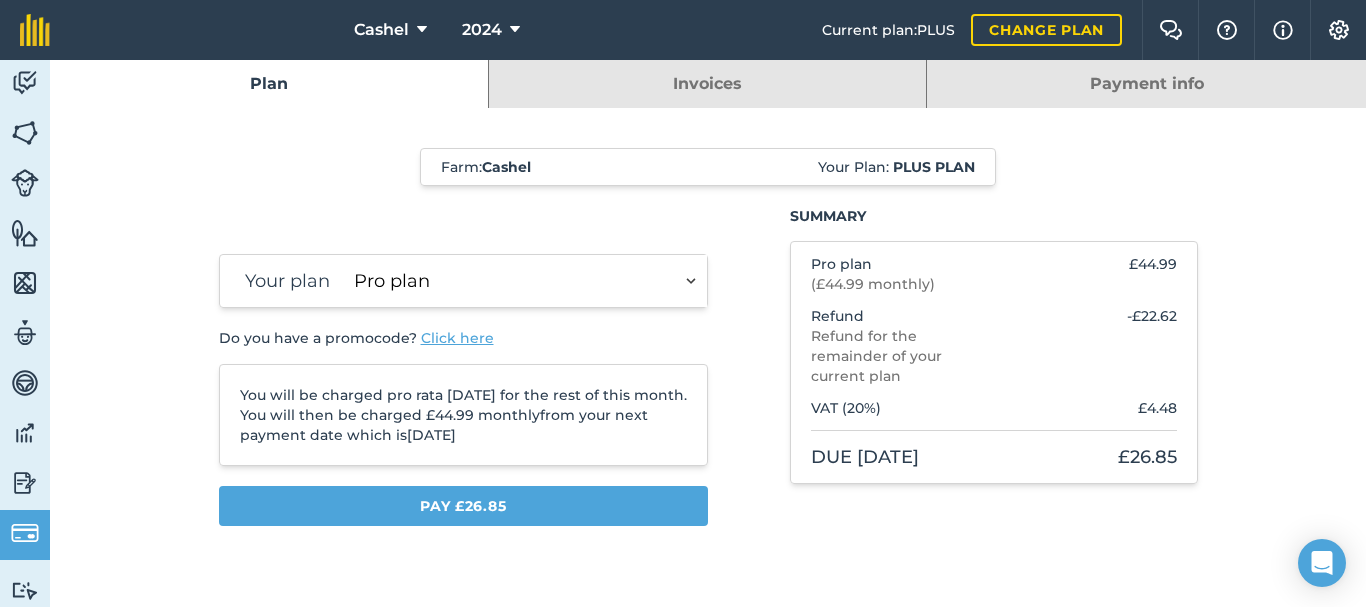click on "Essentials plan Pro plan" at bounding box center (526, 281) 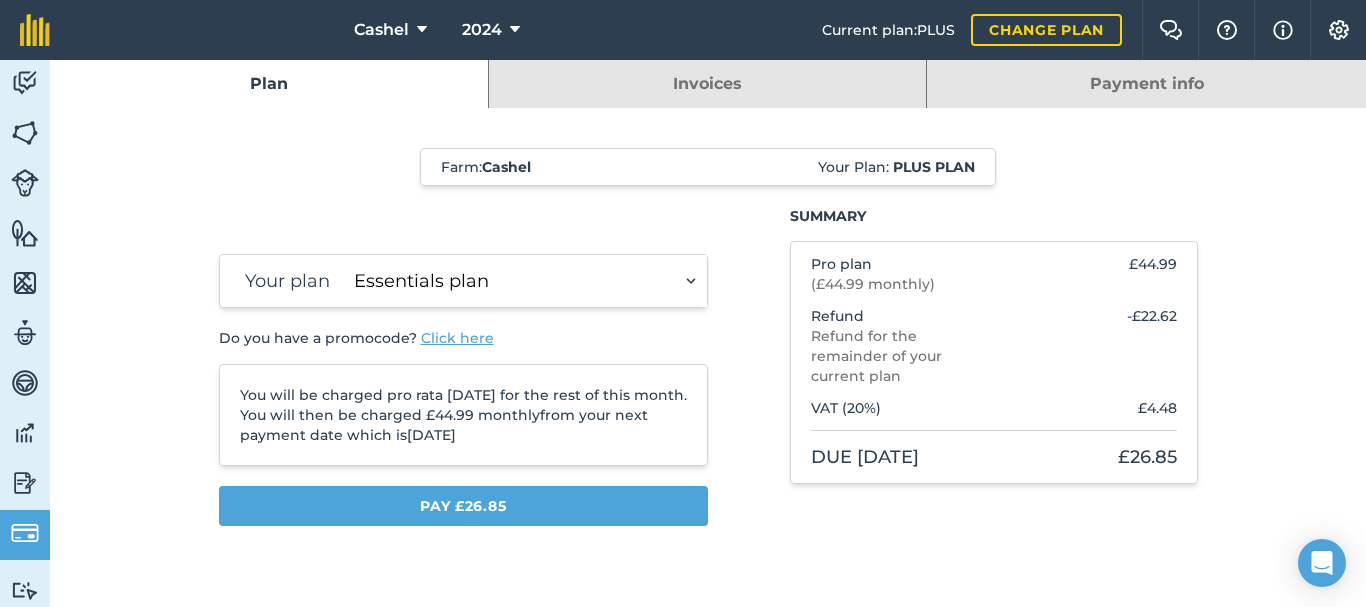 click on "Essentials plan Pro plan" at bounding box center [526, 281] 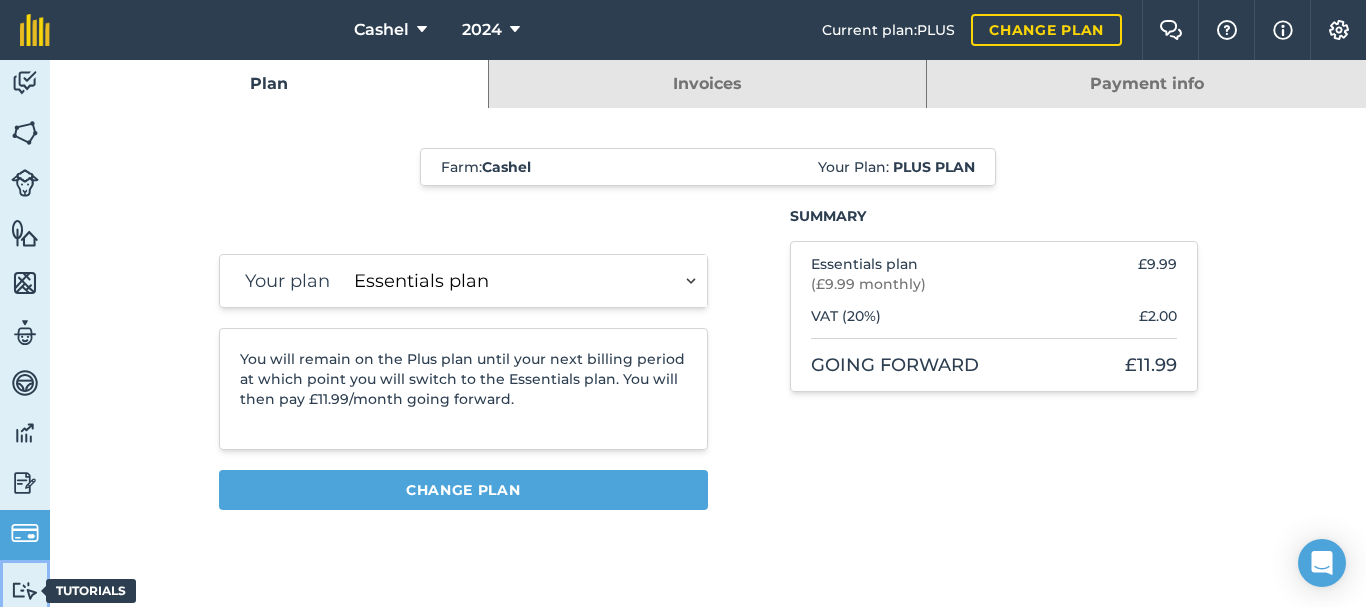 click at bounding box center (25, 590) 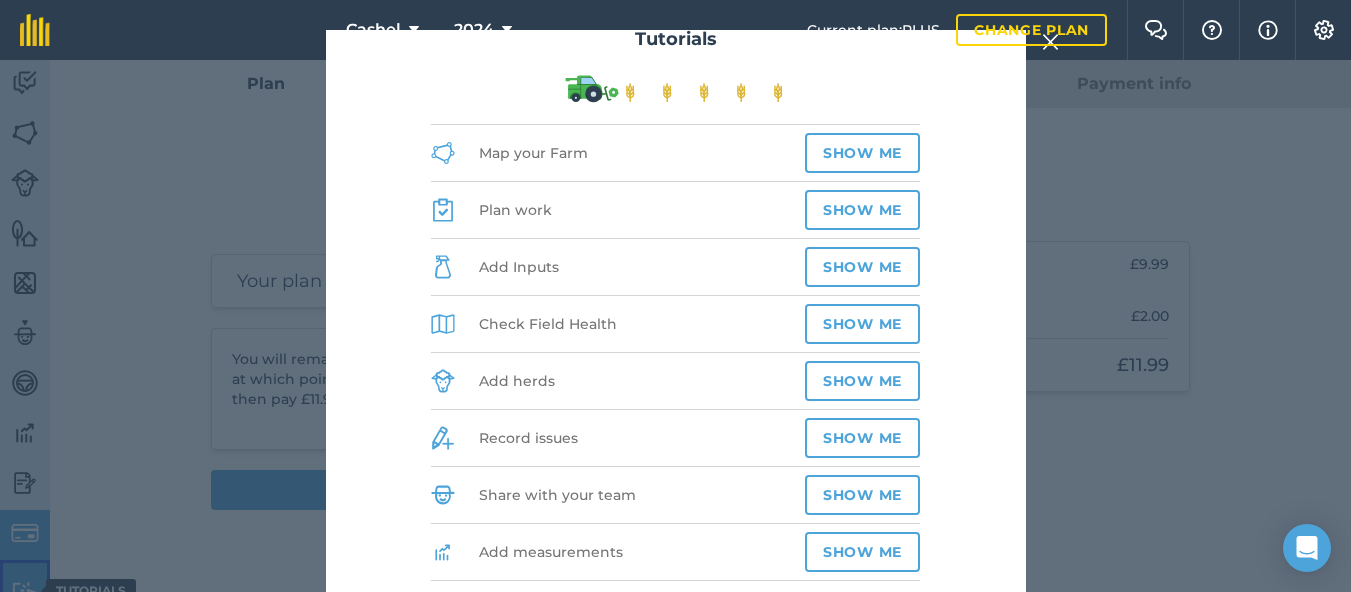 scroll, scrollTop: 44, scrollLeft: 0, axis: vertical 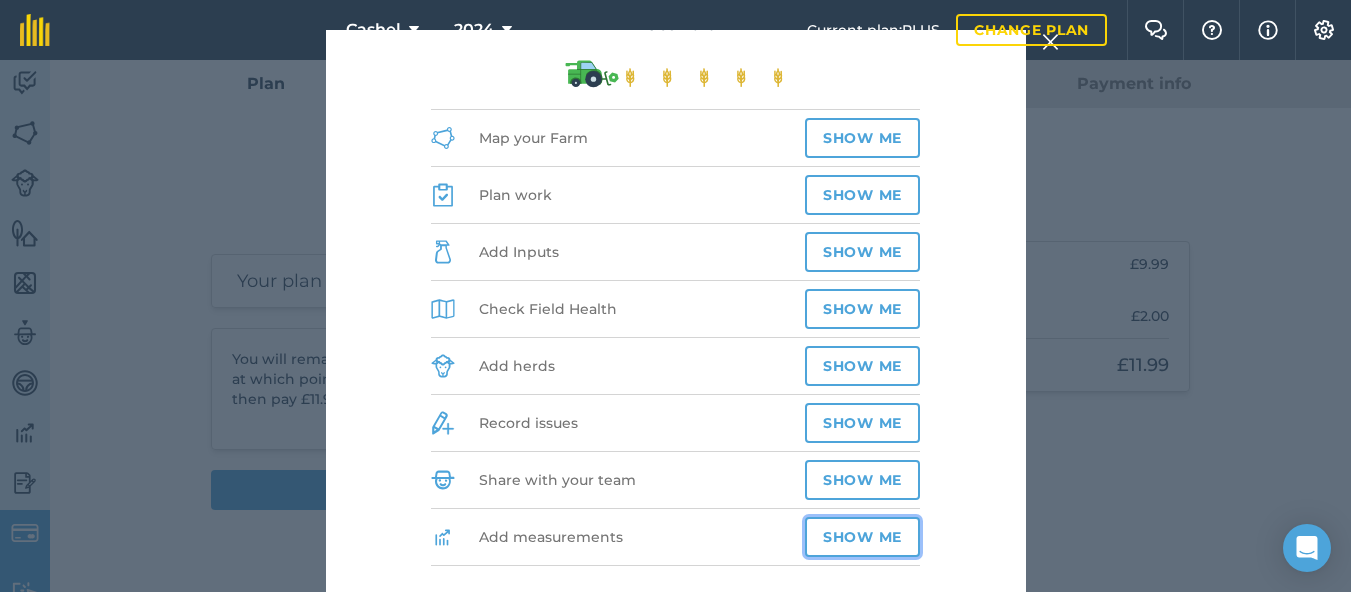 click on "Show me" at bounding box center [862, 537] 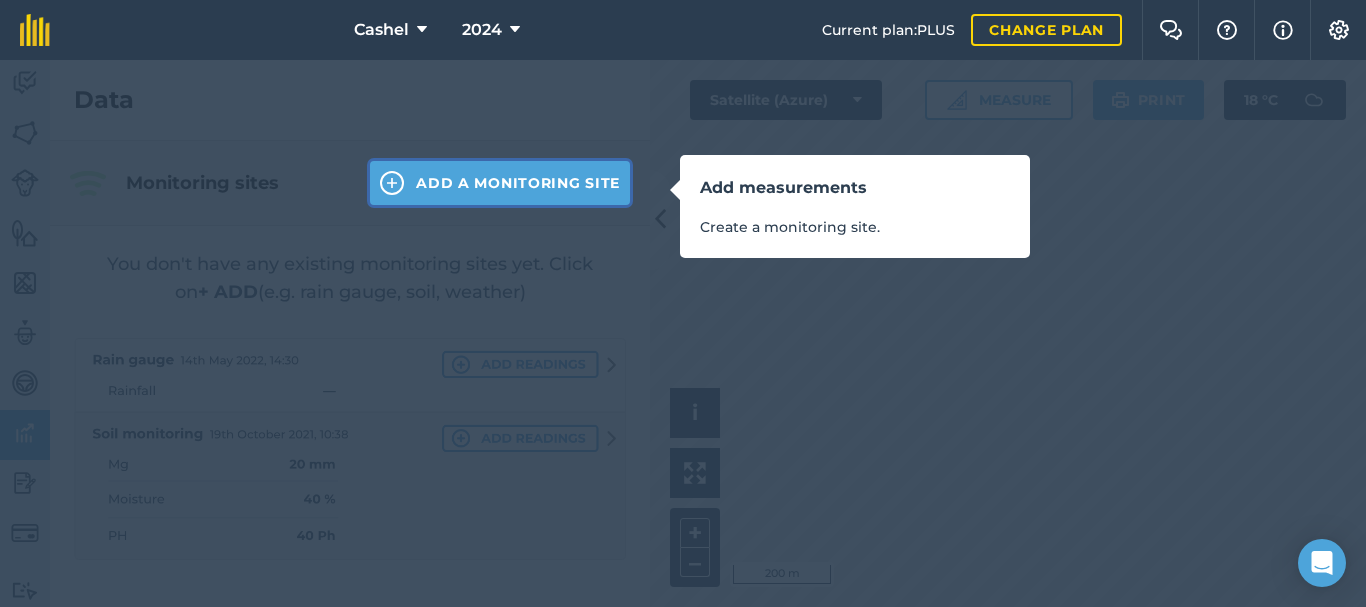 click on "Add a Monitoring Site" at bounding box center (500, 183) 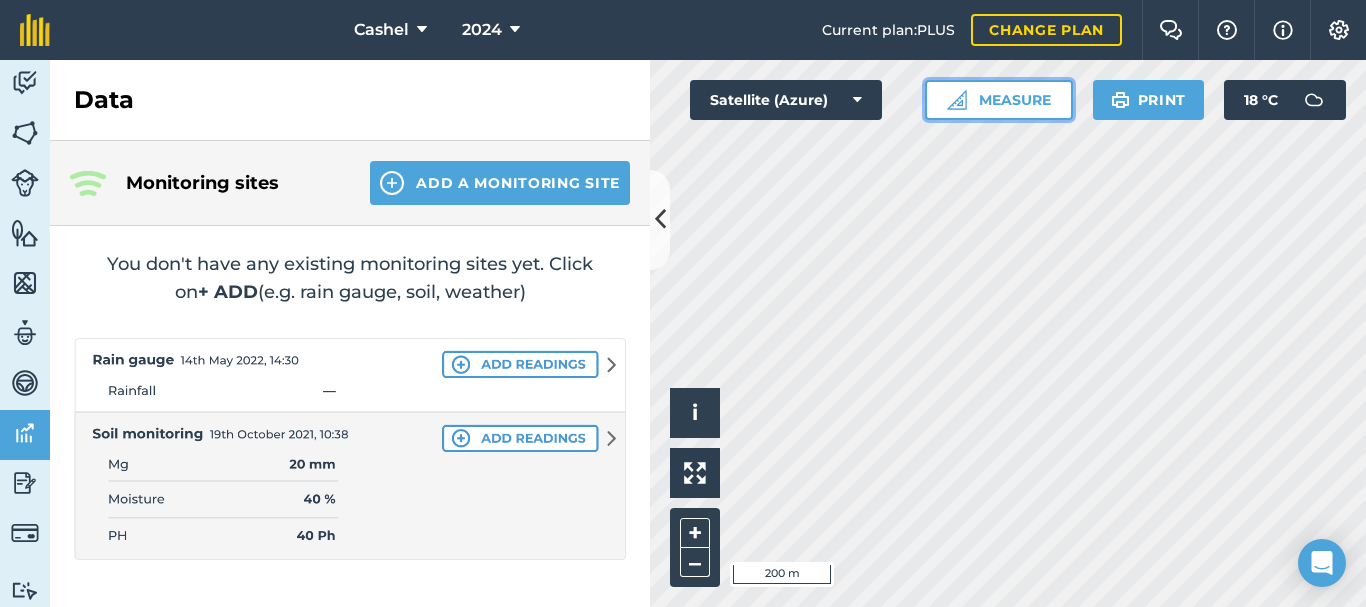 click on "Measure" at bounding box center (999, 100) 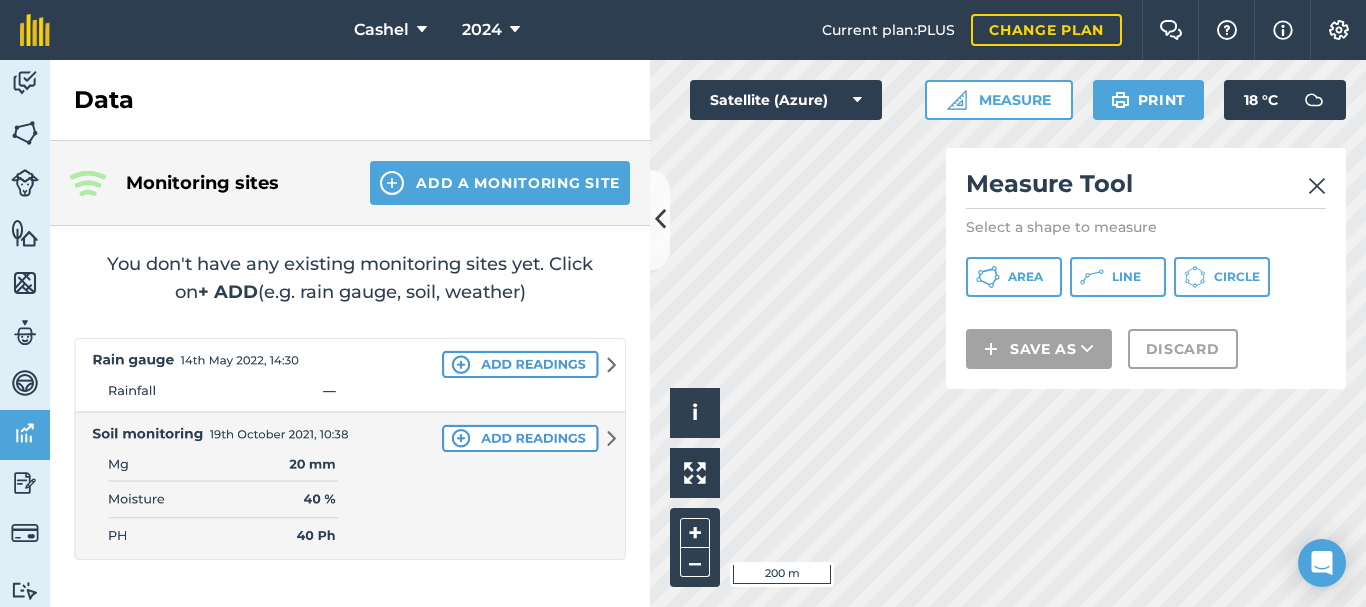 click at bounding box center (1317, 186) 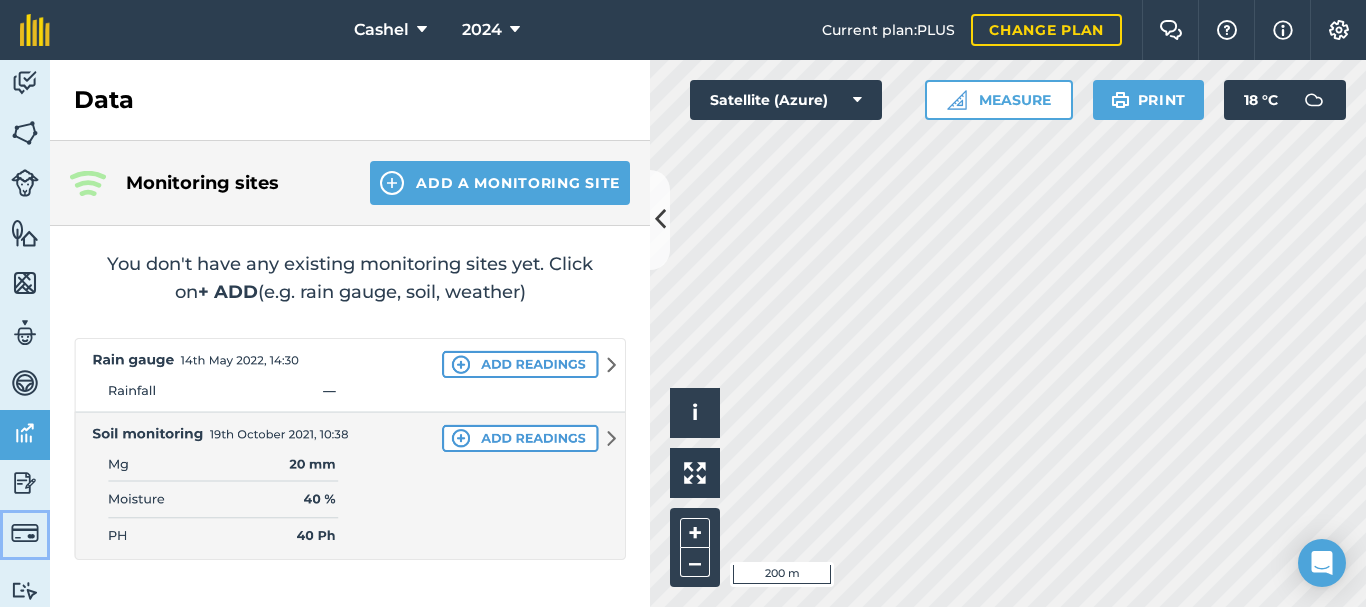 click at bounding box center [25, 533] 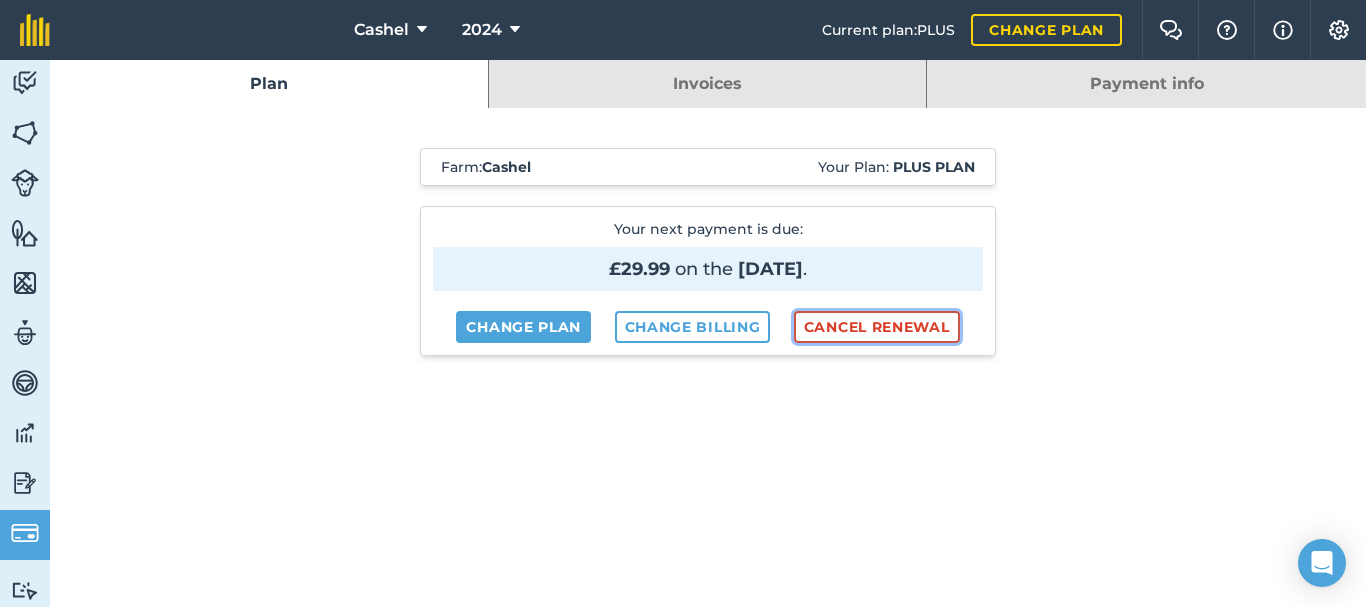 click on "Cancel renewal" at bounding box center [877, 327] 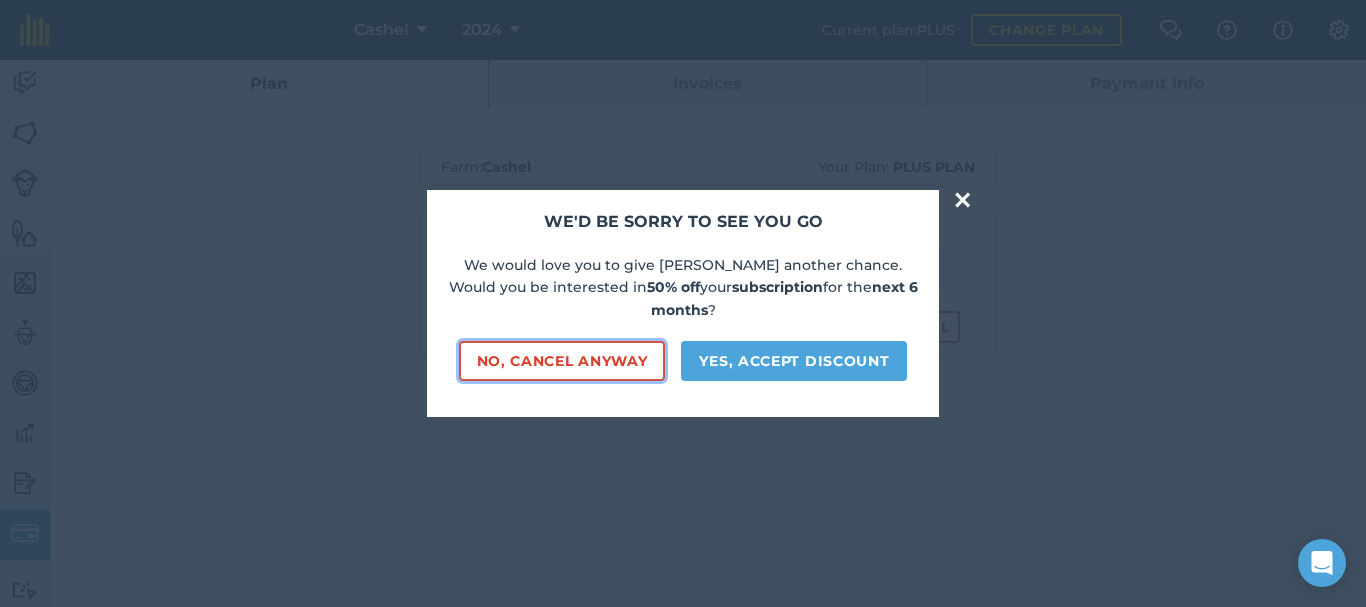 click on "No, cancel anyway" at bounding box center (562, 361) 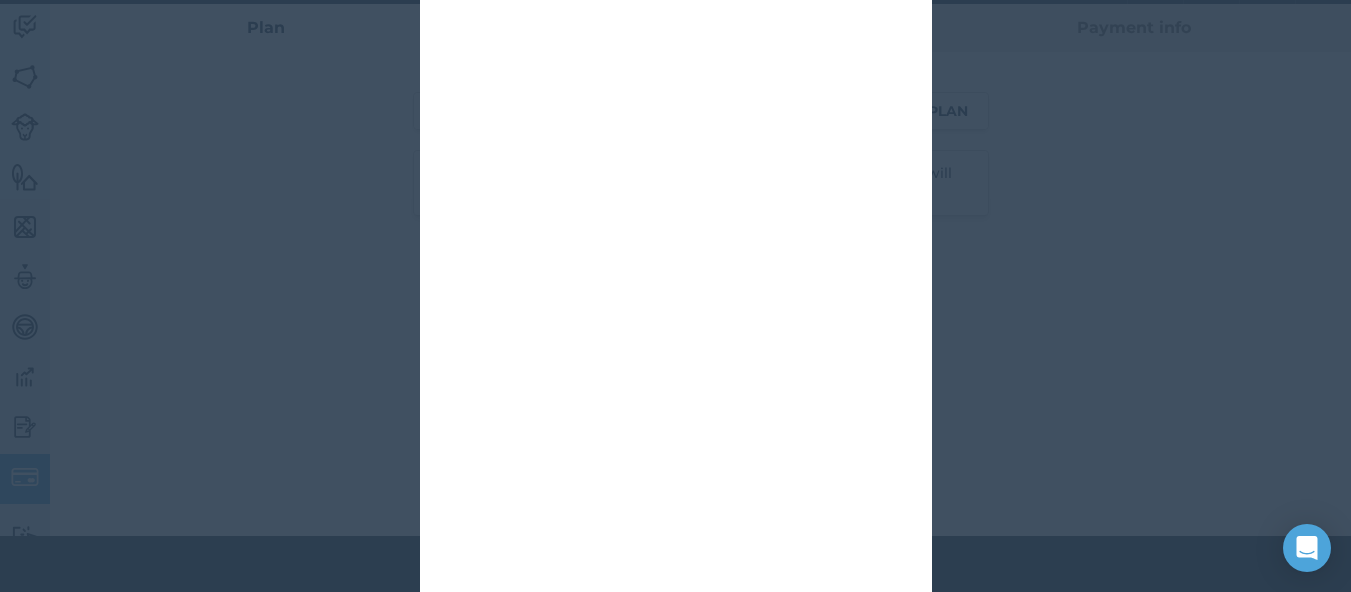 scroll, scrollTop: 85, scrollLeft: 0, axis: vertical 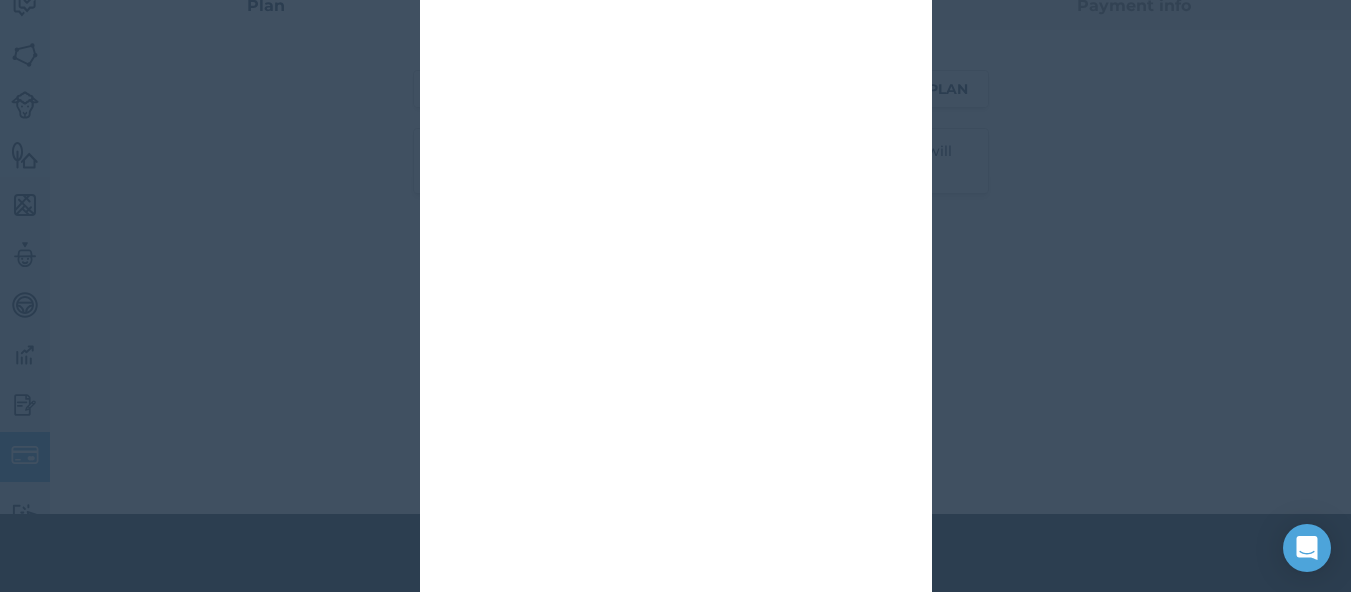 click on "× Sorry to see you go Are you sure you want to cancel your subscription? You will lose access to   full work history, unlimited inputs, livestock management and reporting" at bounding box center [675, 218] 